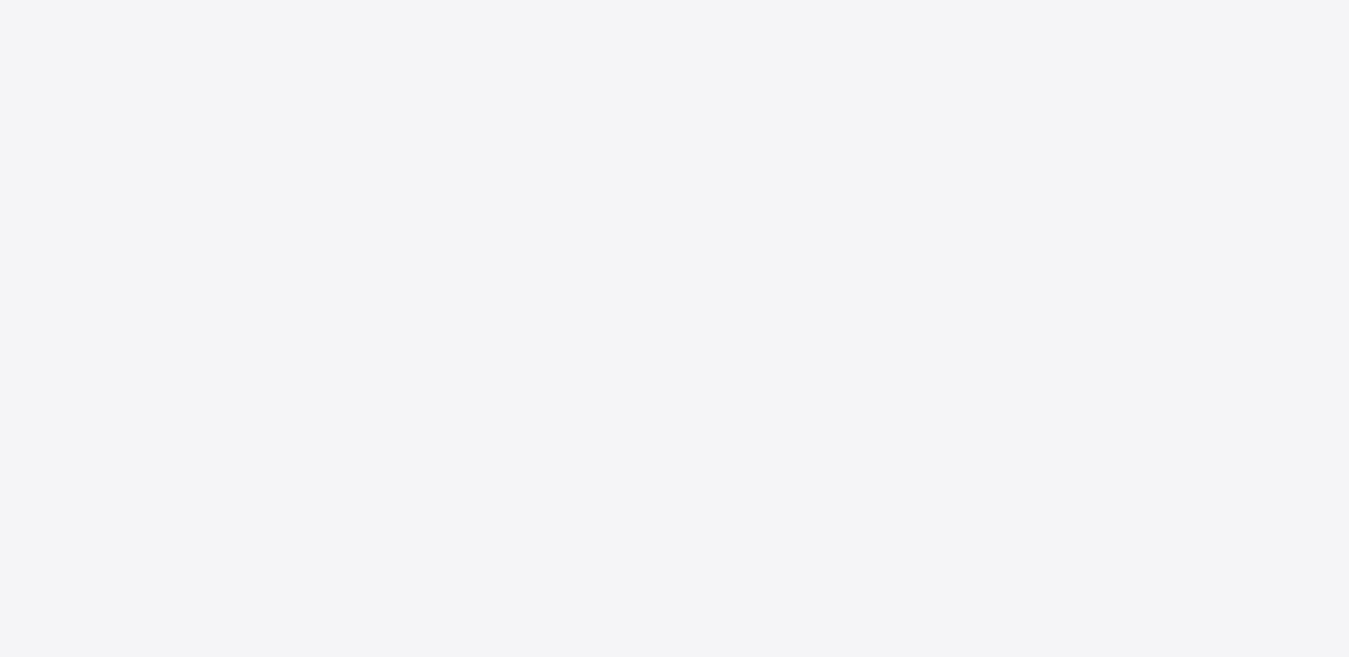 scroll, scrollTop: 0, scrollLeft: 0, axis: both 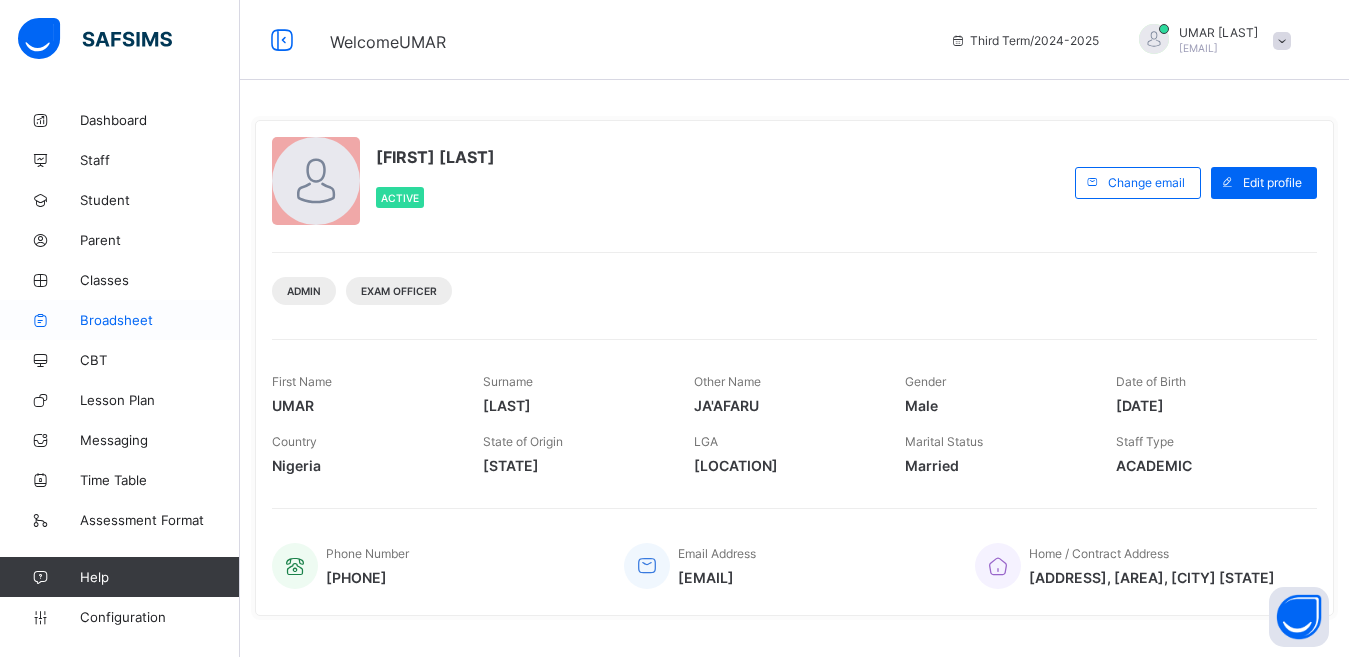 click on "Broadsheet" at bounding box center [160, 320] 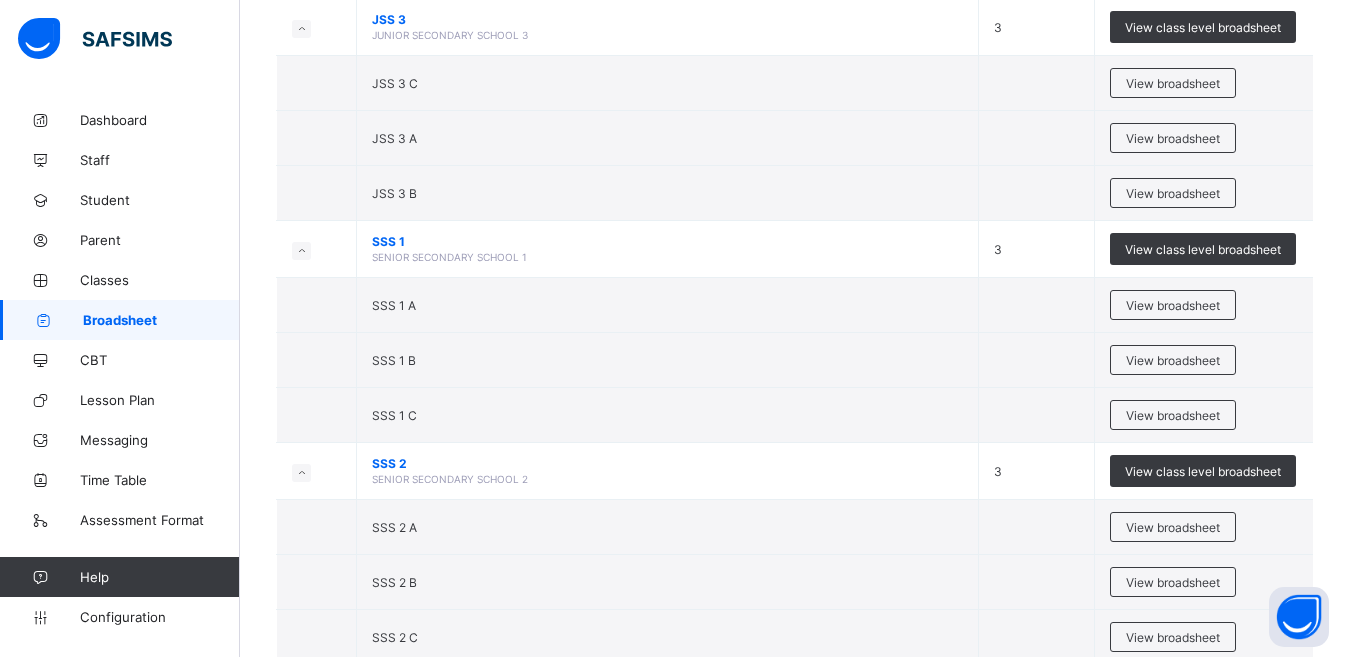 scroll, scrollTop: 2351, scrollLeft: 0, axis: vertical 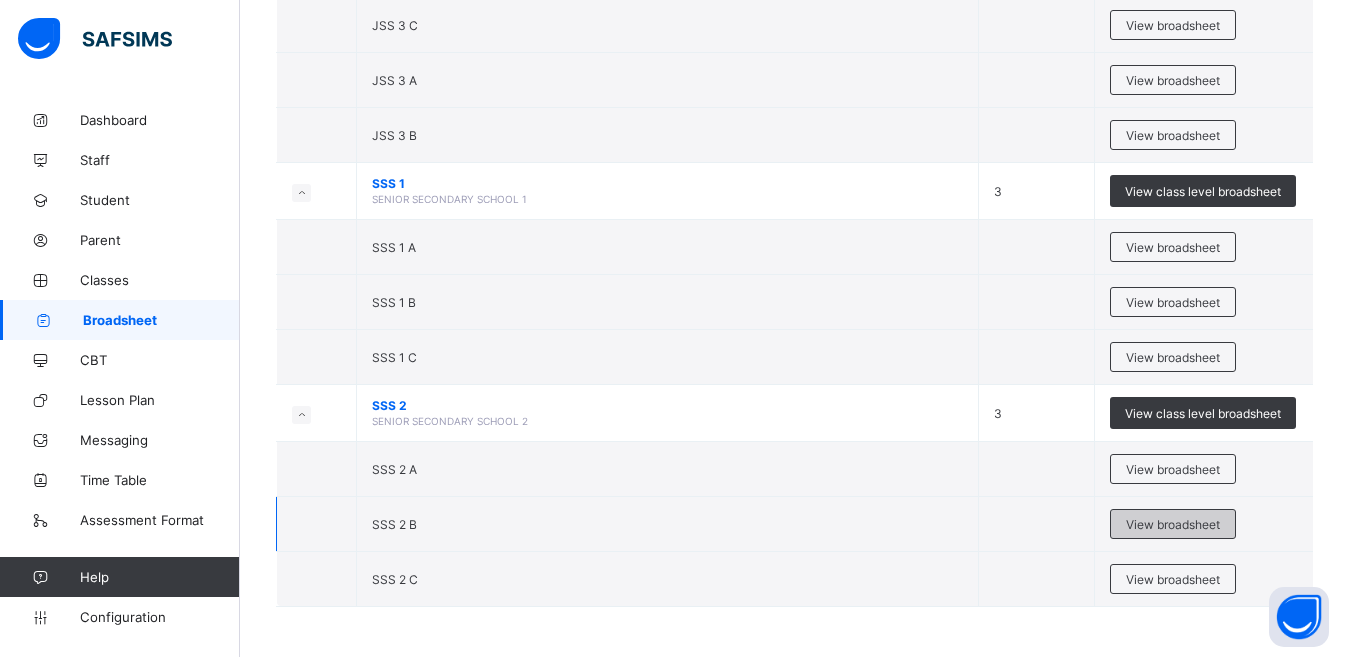 click on "View broadsheet" at bounding box center (1173, 524) 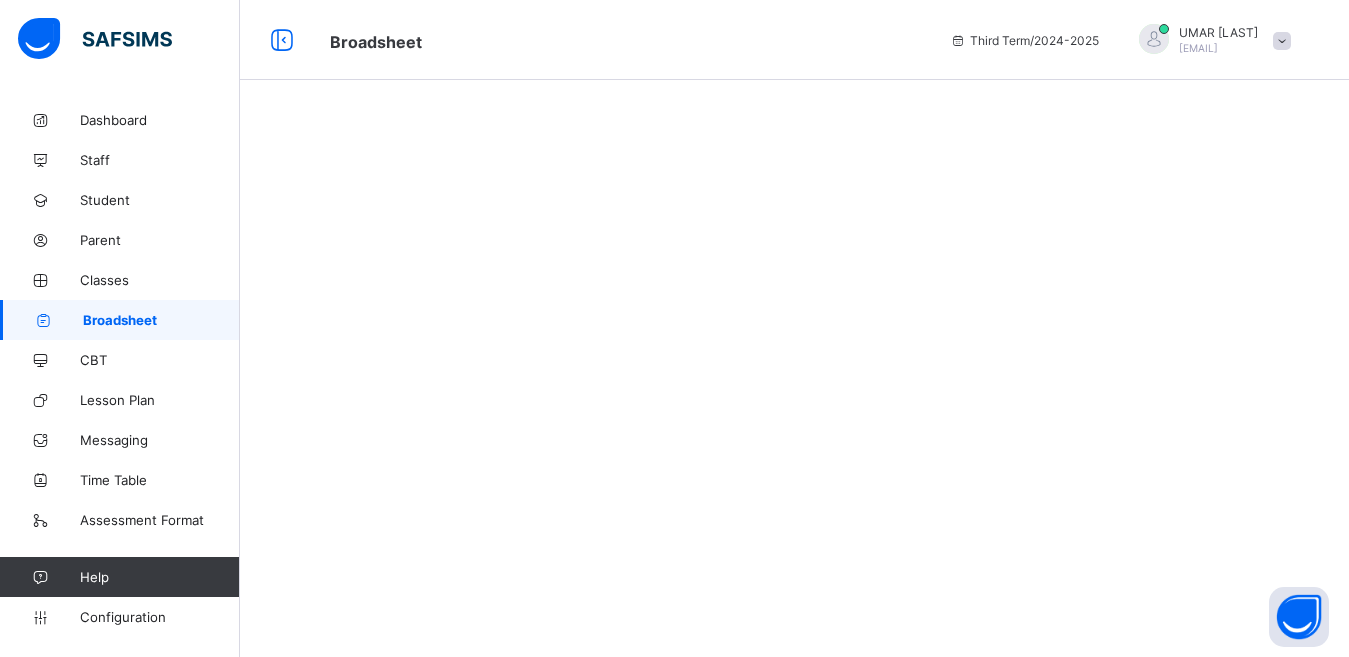 scroll, scrollTop: 0, scrollLeft: 0, axis: both 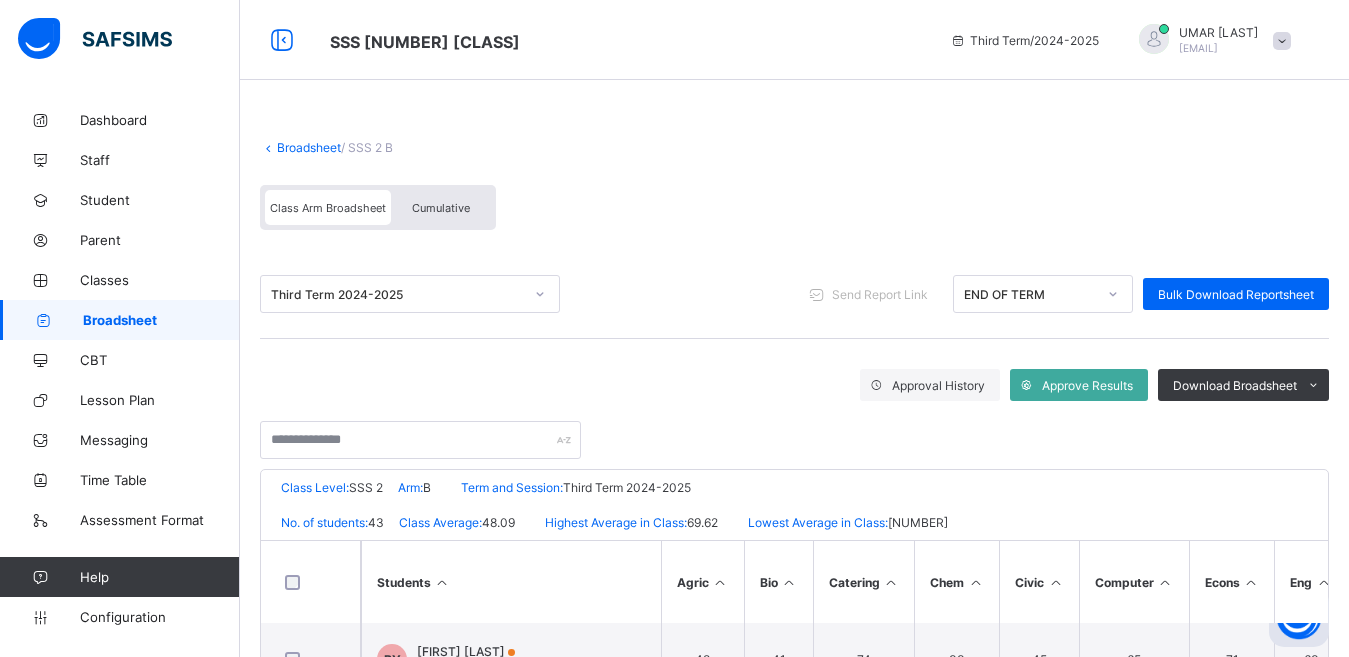 click on "Cumulative" at bounding box center (441, 208) 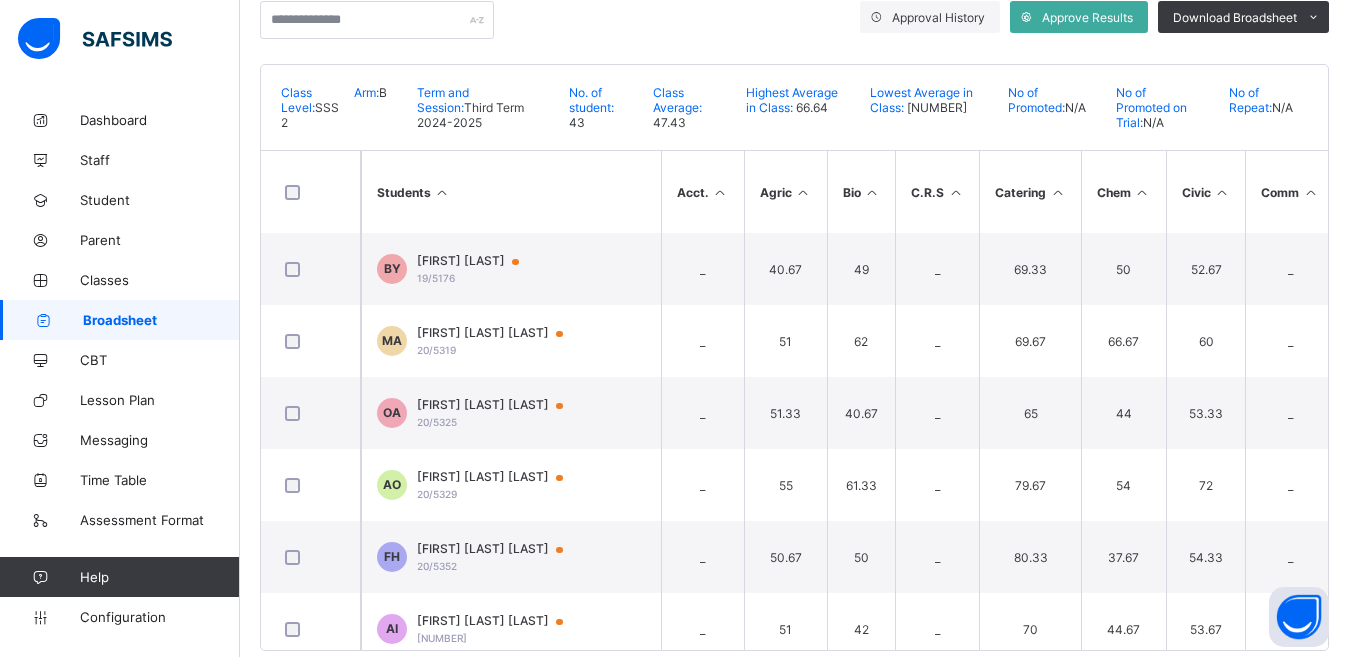scroll, scrollTop: 407, scrollLeft: 0, axis: vertical 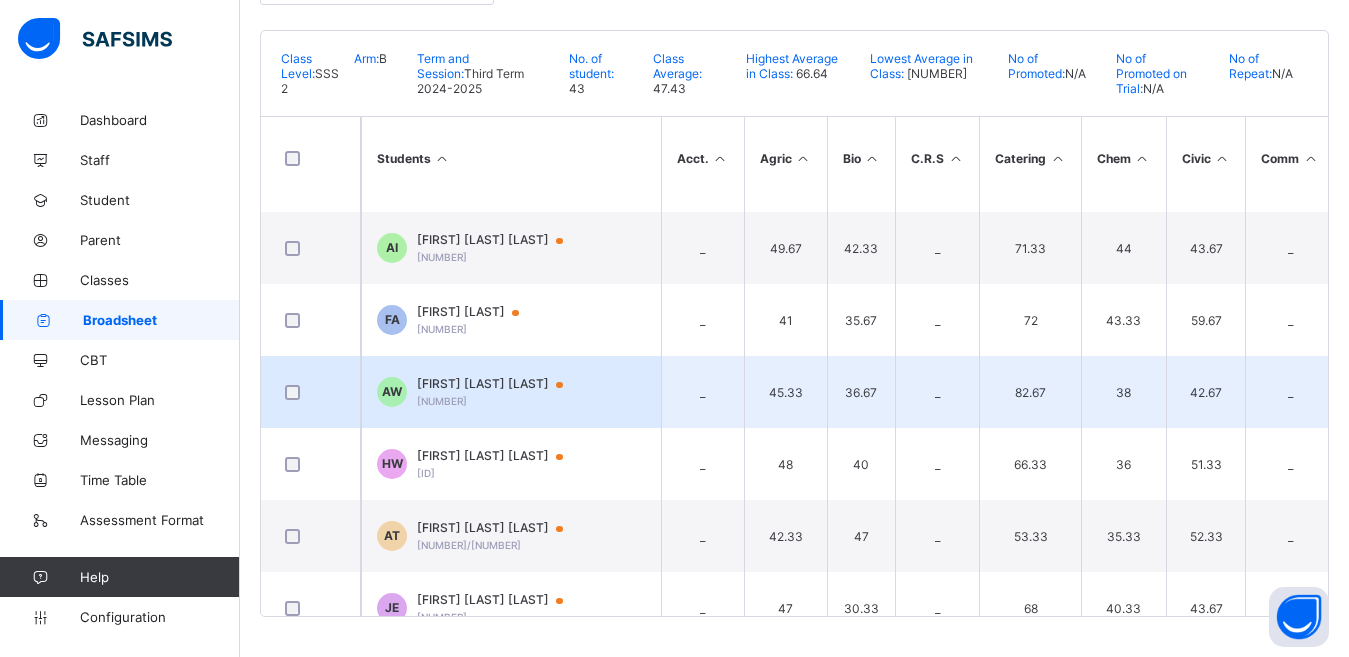 click on "[FIRST] [LAST] [LAST]" at bounding box center (499, 384) 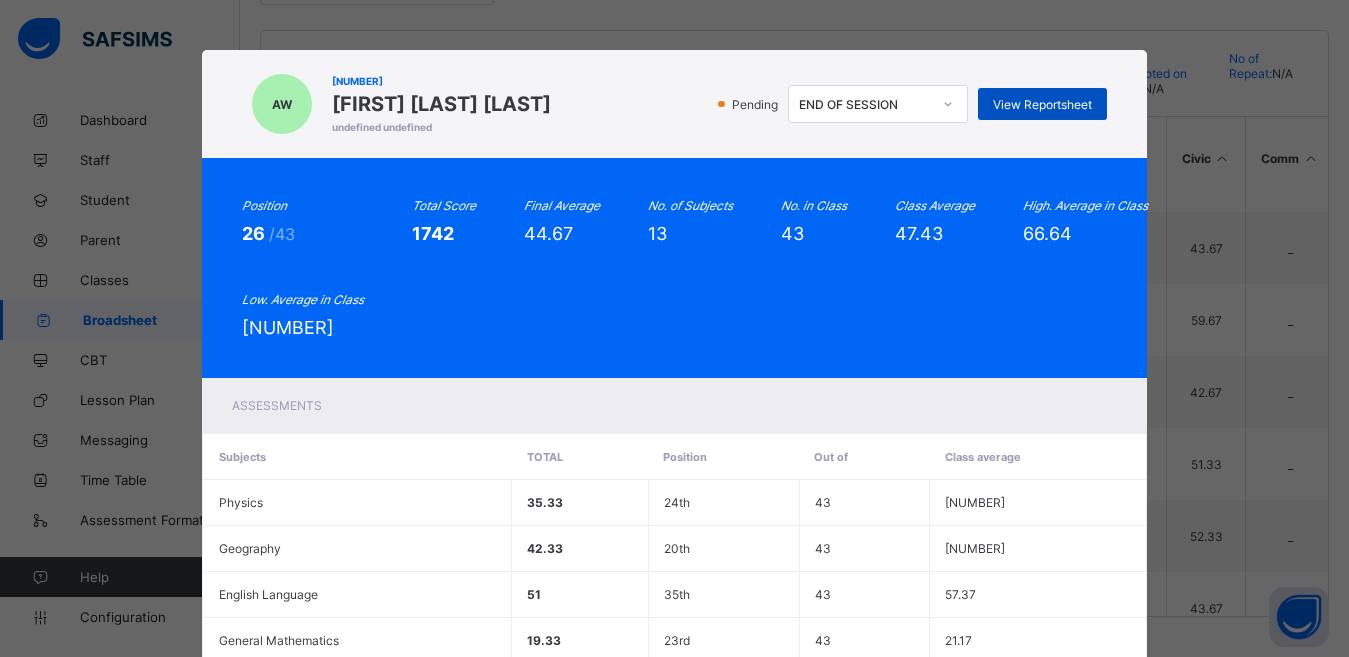 click on "View Reportsheet" at bounding box center [1042, 104] 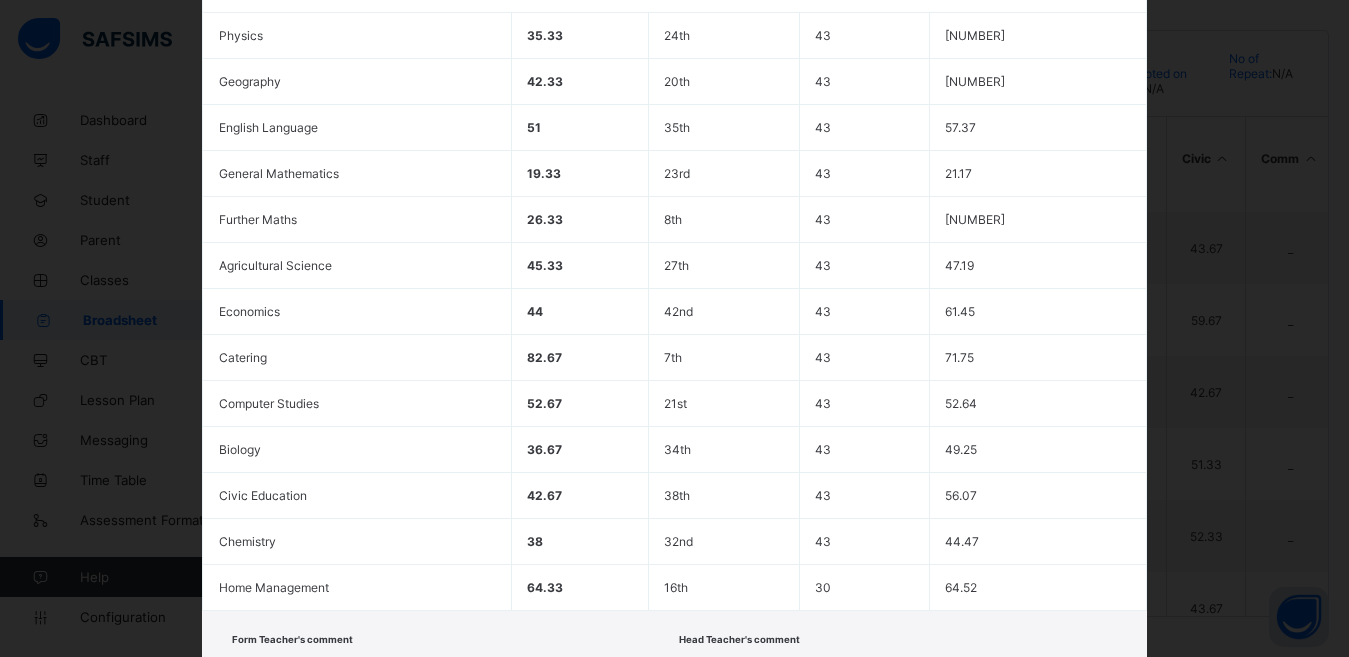 scroll, scrollTop: 603, scrollLeft: 0, axis: vertical 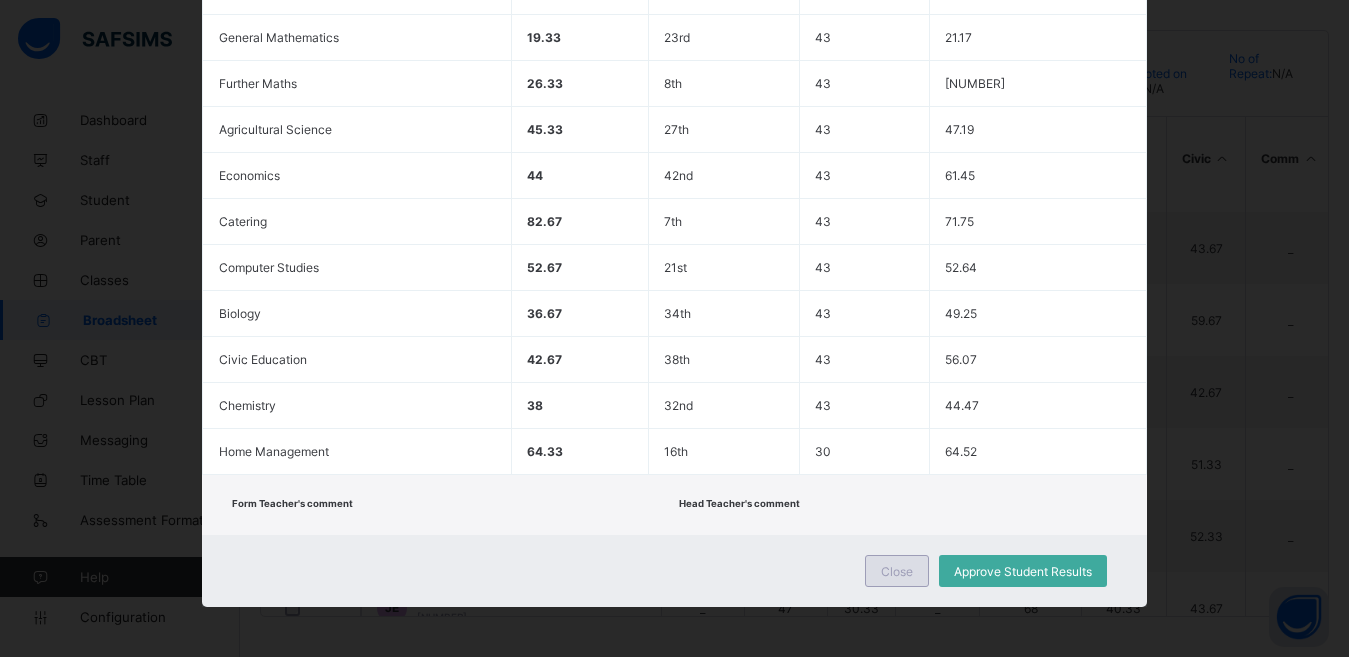 click on "Close" at bounding box center (897, 571) 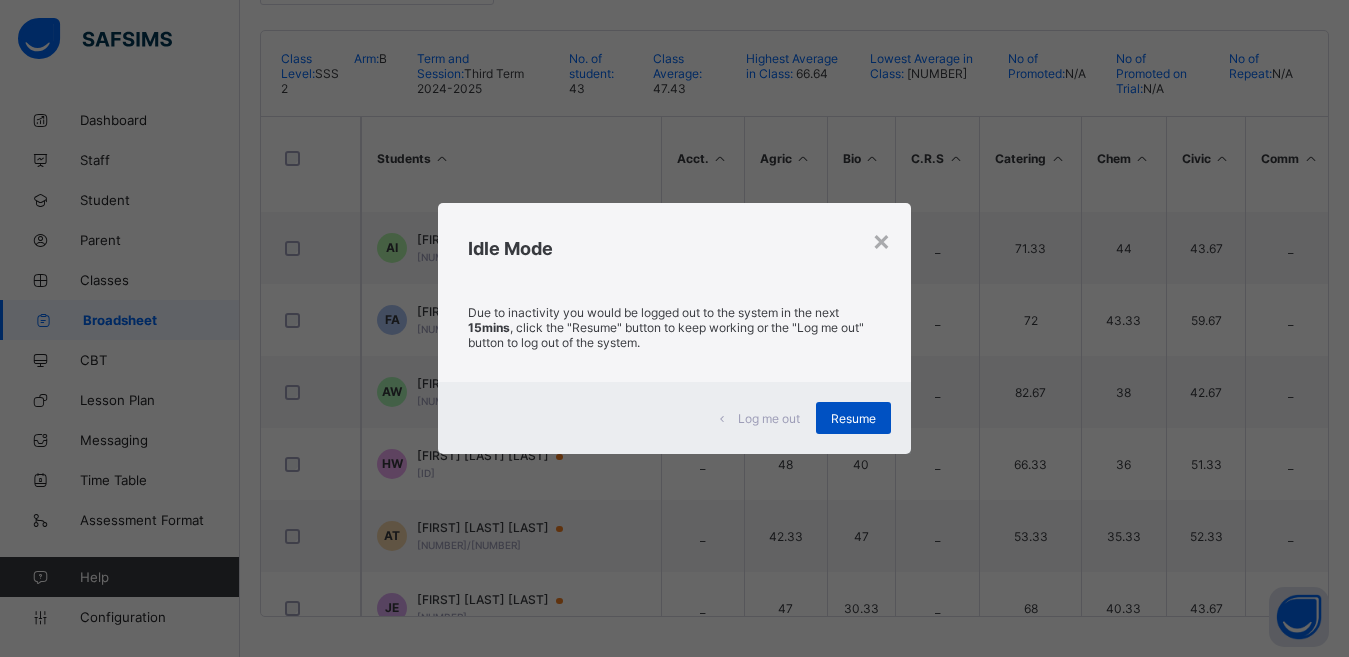 click on "Resume" at bounding box center (853, 418) 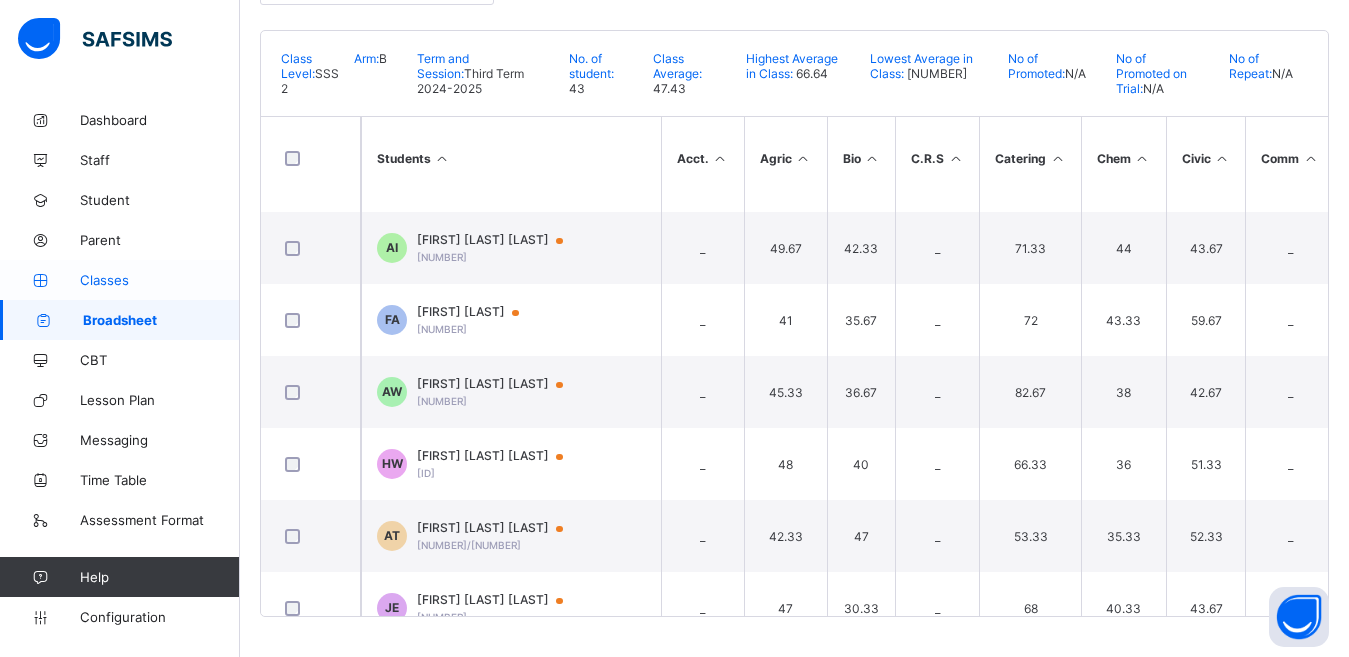 click on "Classes" at bounding box center (160, 280) 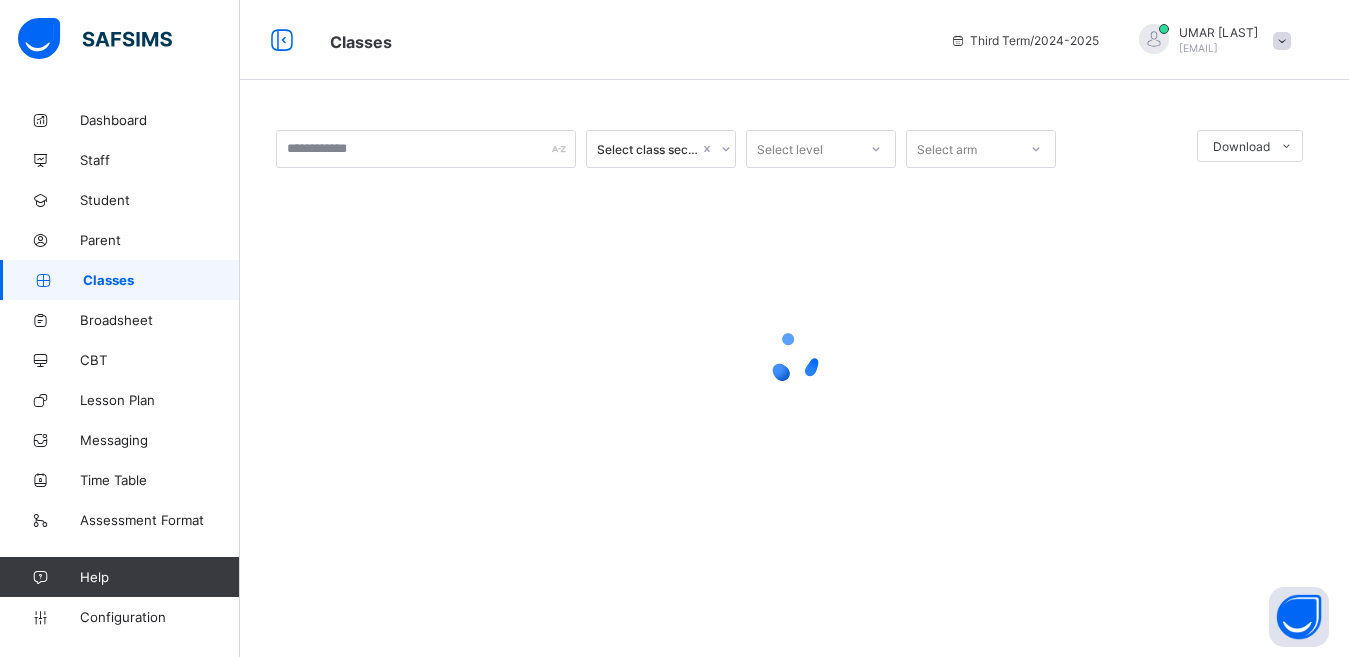 scroll, scrollTop: 0, scrollLeft: 0, axis: both 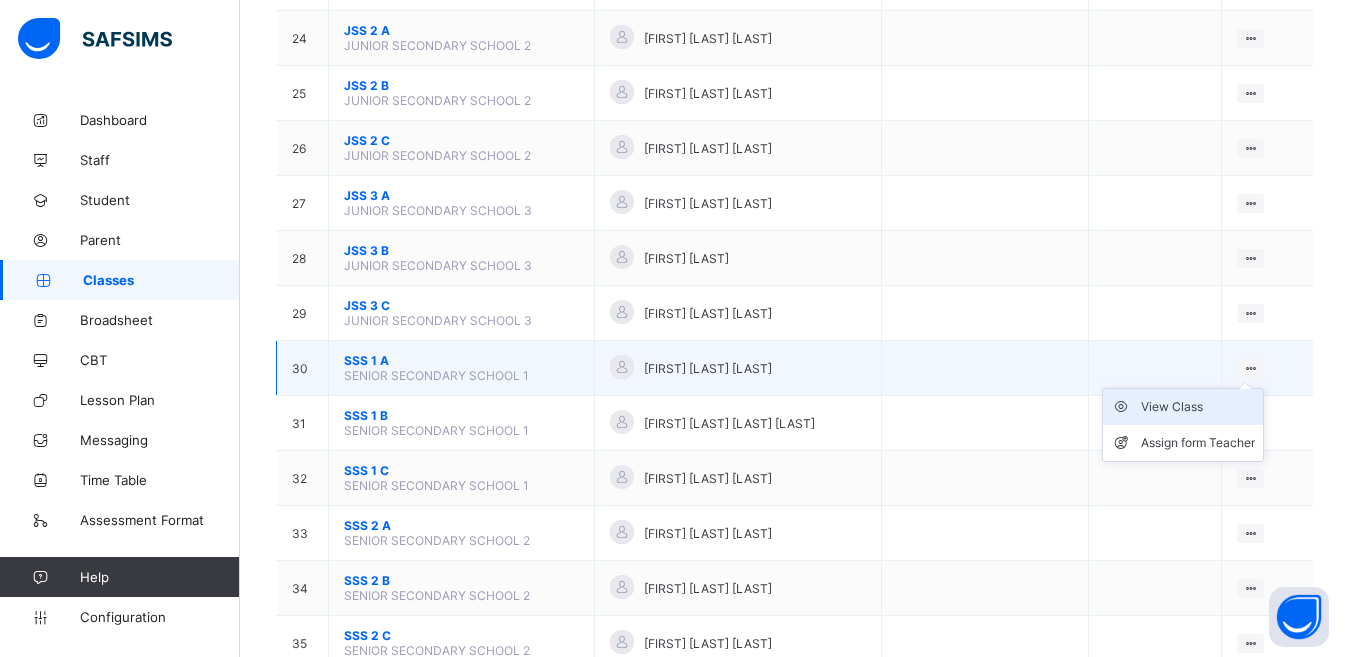 click on "View Class" at bounding box center [1198, 407] 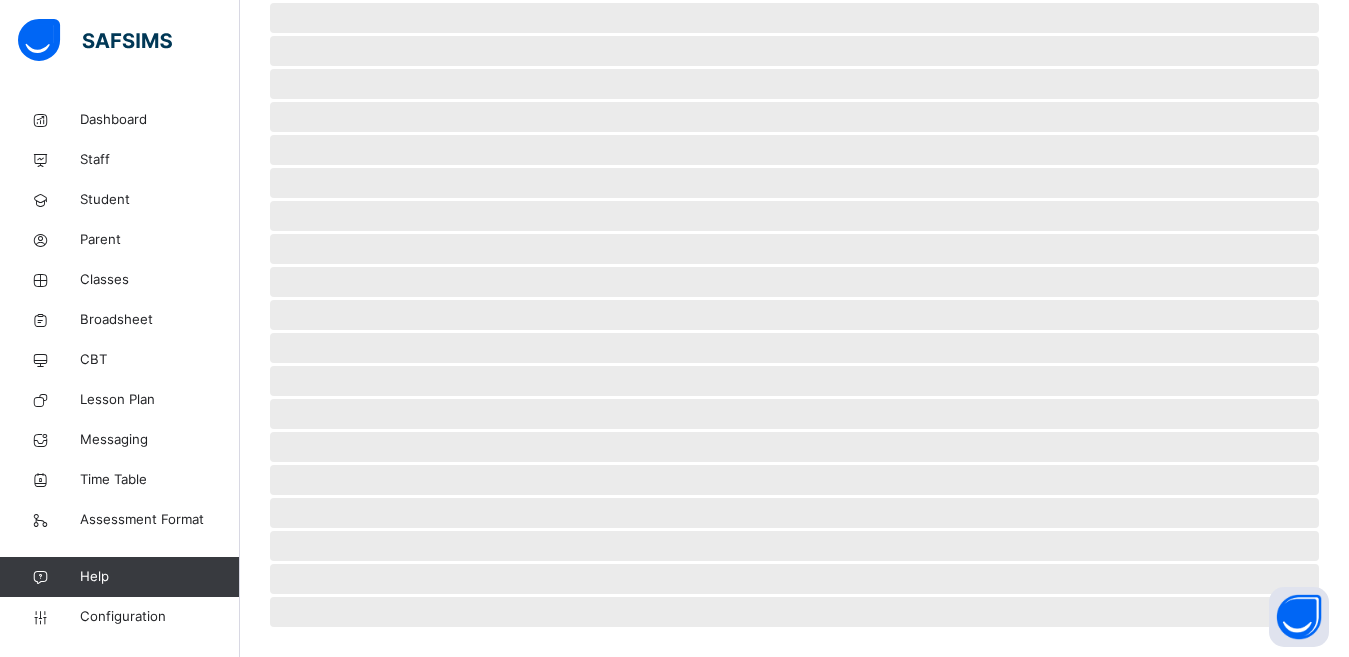 scroll, scrollTop: 0, scrollLeft: 0, axis: both 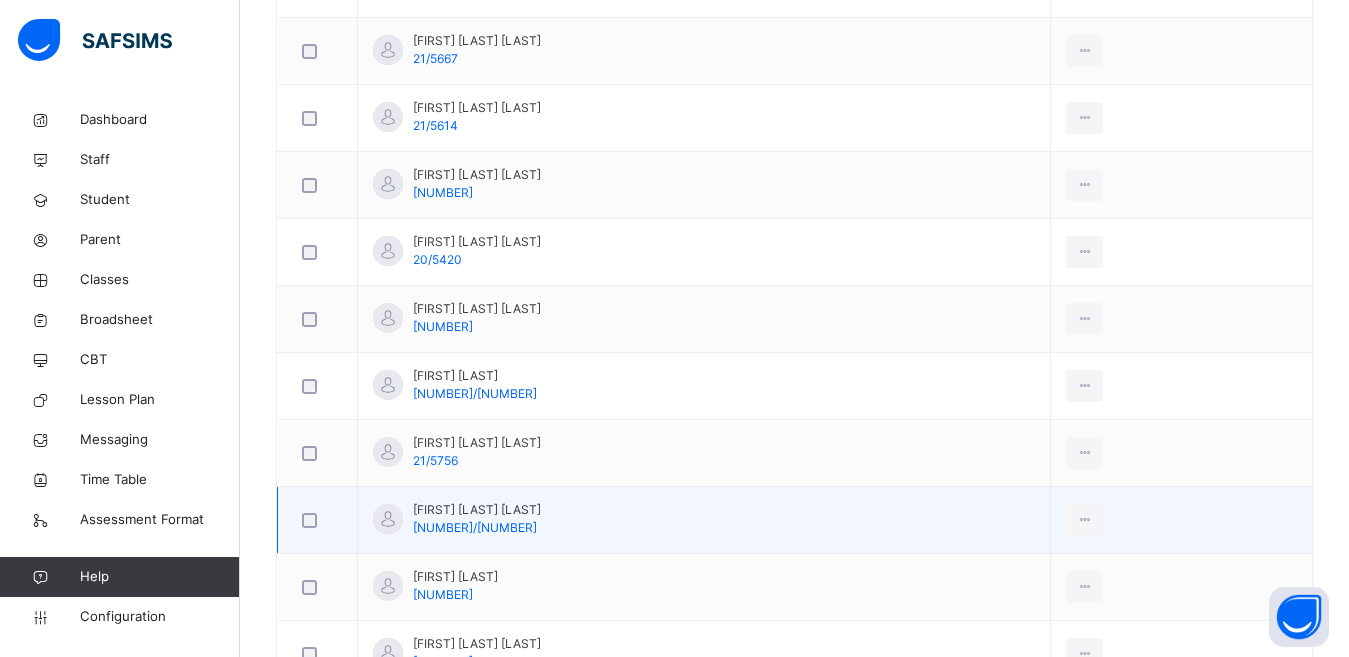 drag, startPoint x: 606, startPoint y: 512, endPoint x: 487, endPoint y: 507, distance: 119.104996 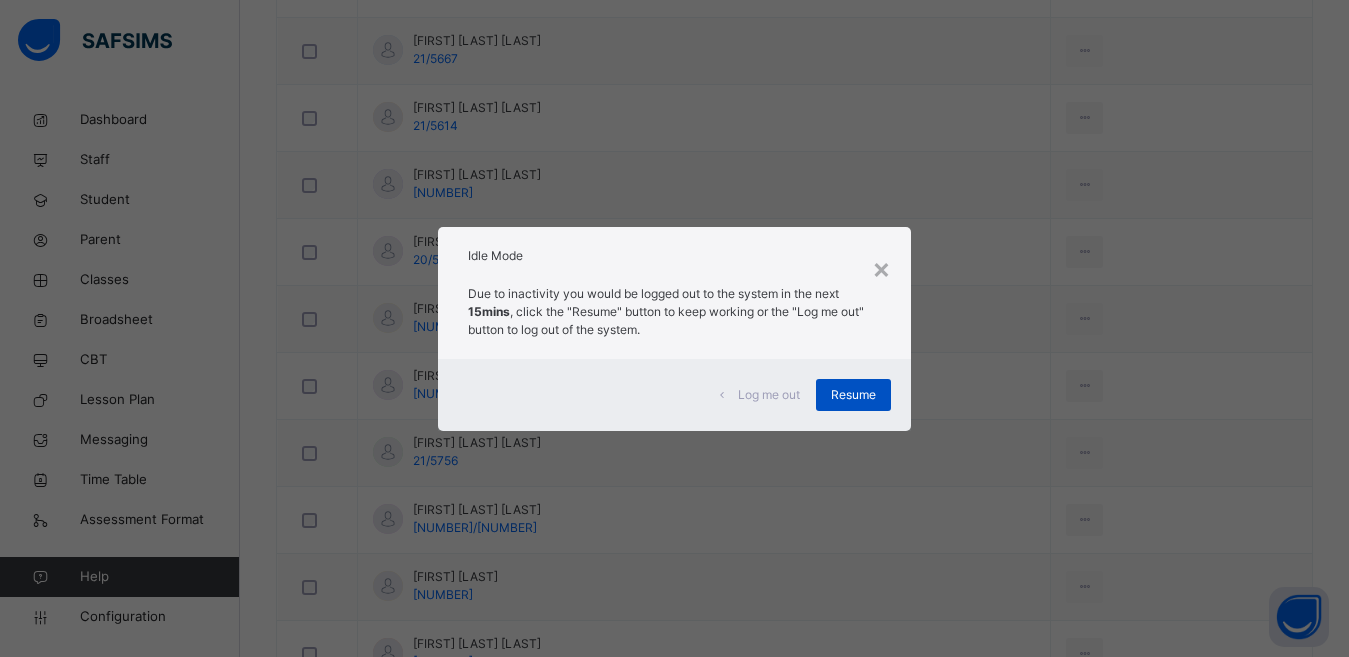 click on "Resume" at bounding box center [853, 395] 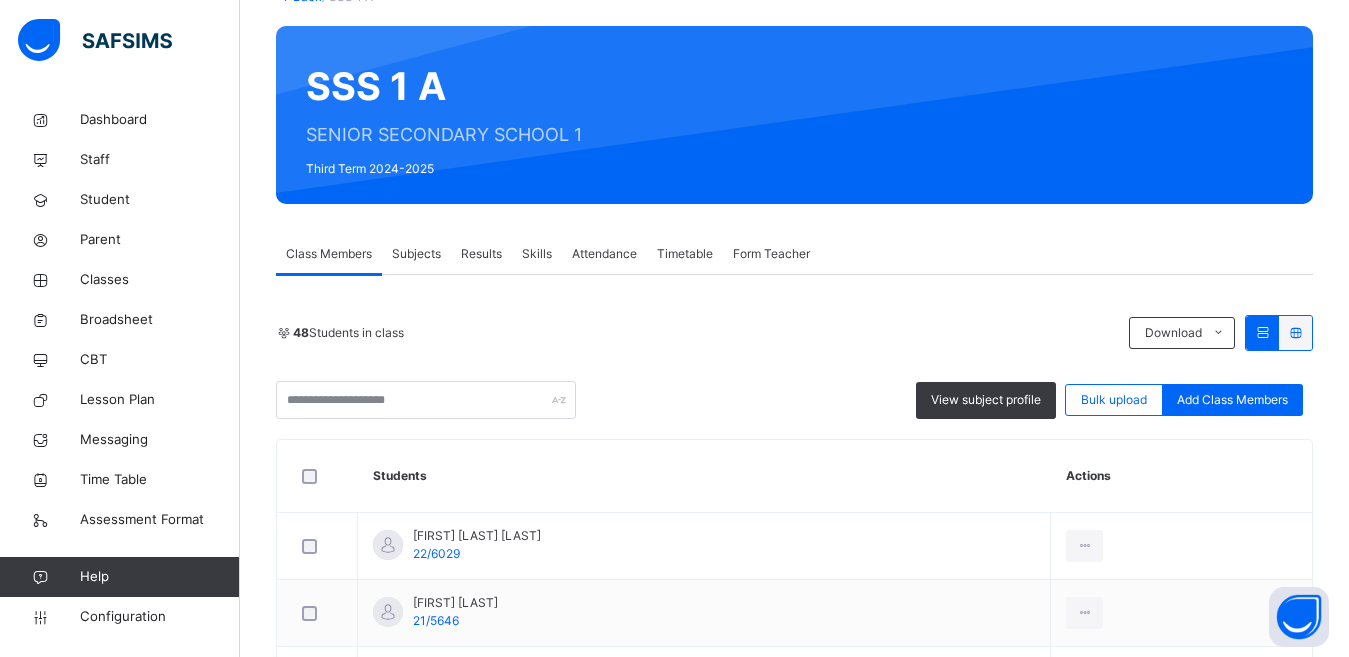 scroll, scrollTop: 0, scrollLeft: 0, axis: both 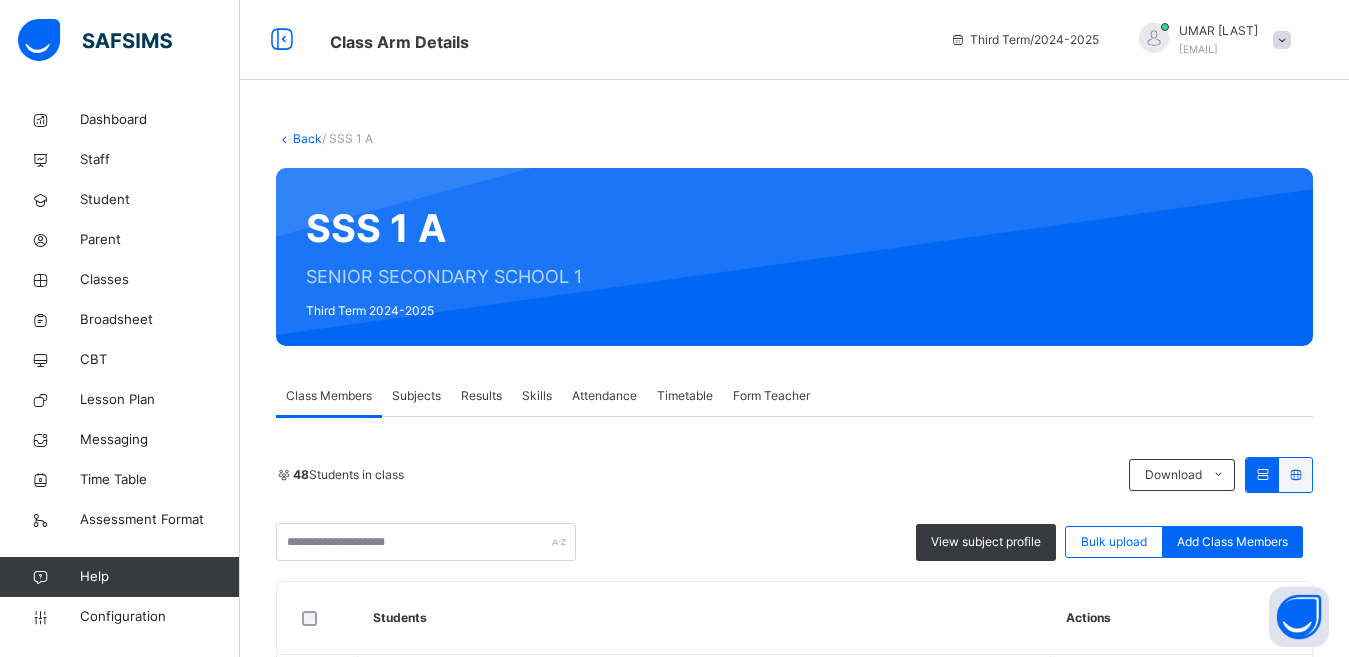 click on "Back" at bounding box center (307, 138) 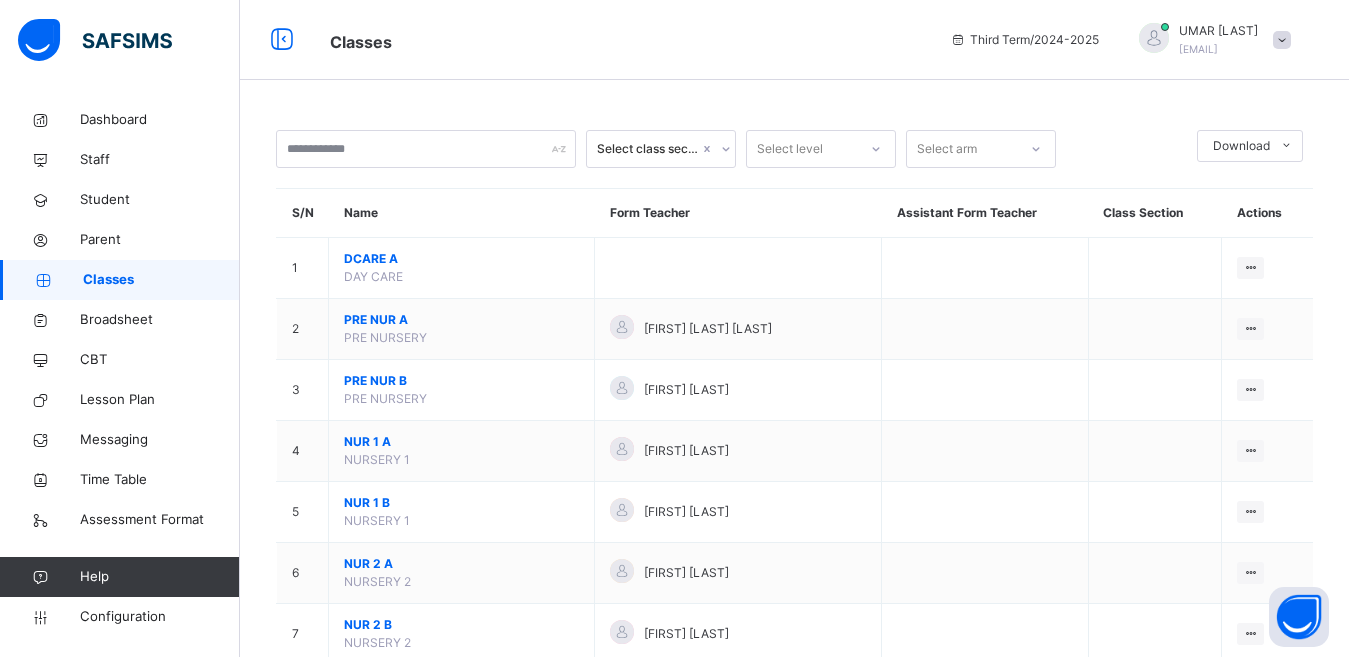 scroll, scrollTop: 338, scrollLeft: 0, axis: vertical 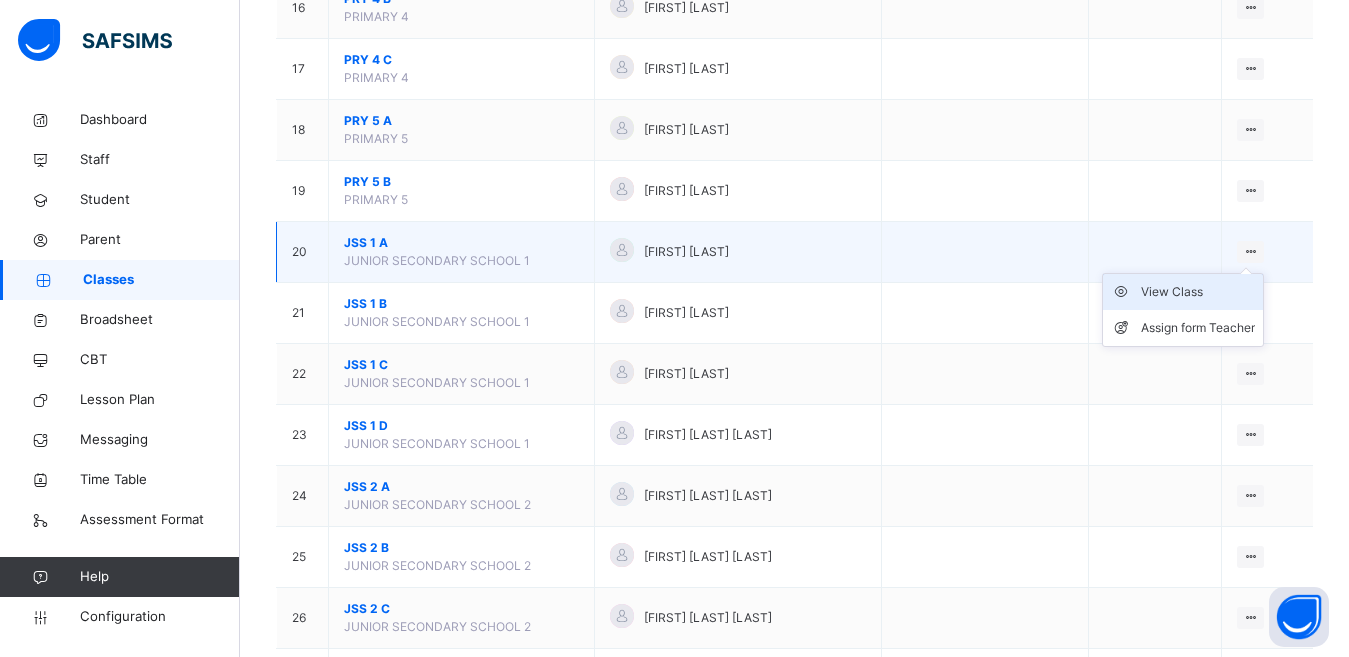 click on "View Class" at bounding box center [1198, 292] 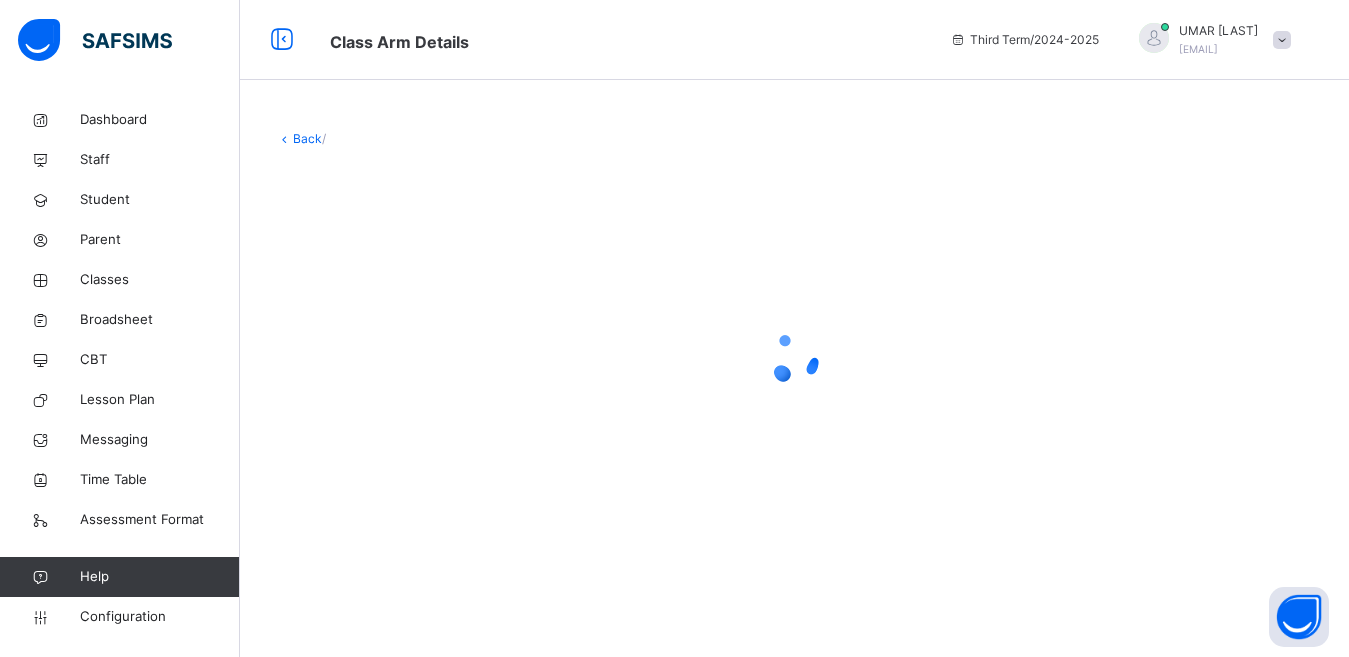 scroll, scrollTop: 0, scrollLeft: 0, axis: both 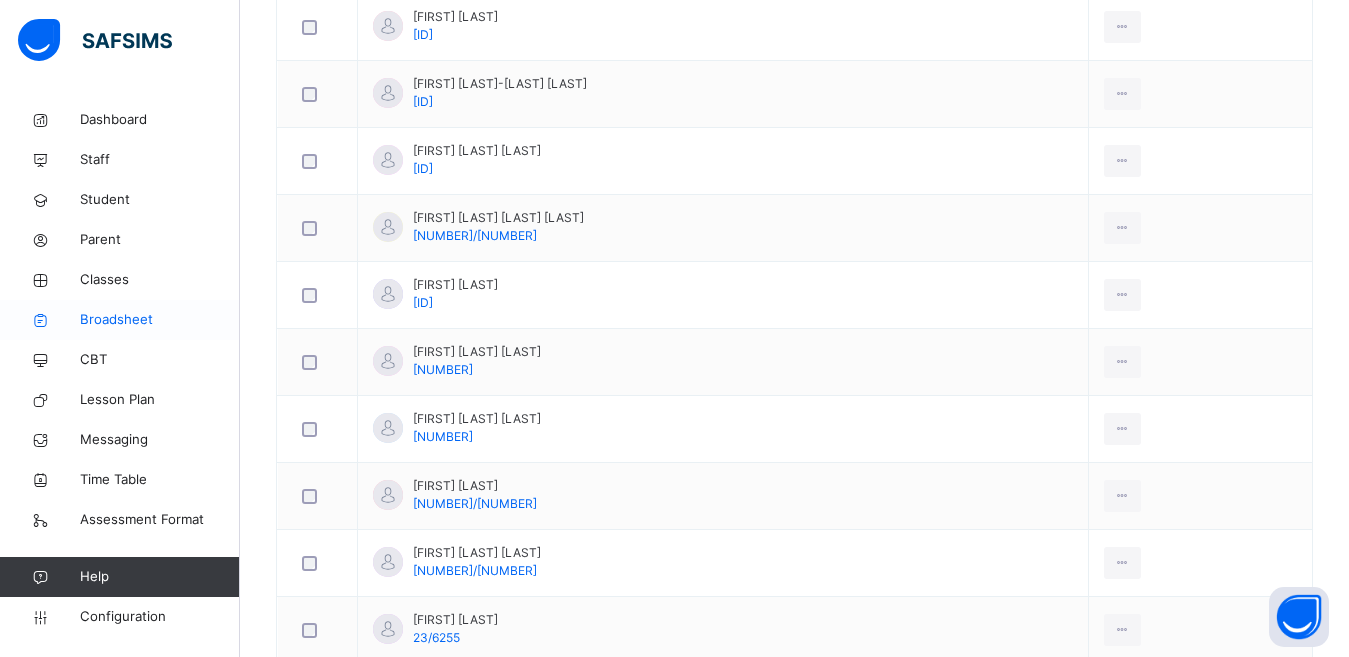 click on "Broadsheet" at bounding box center [160, 320] 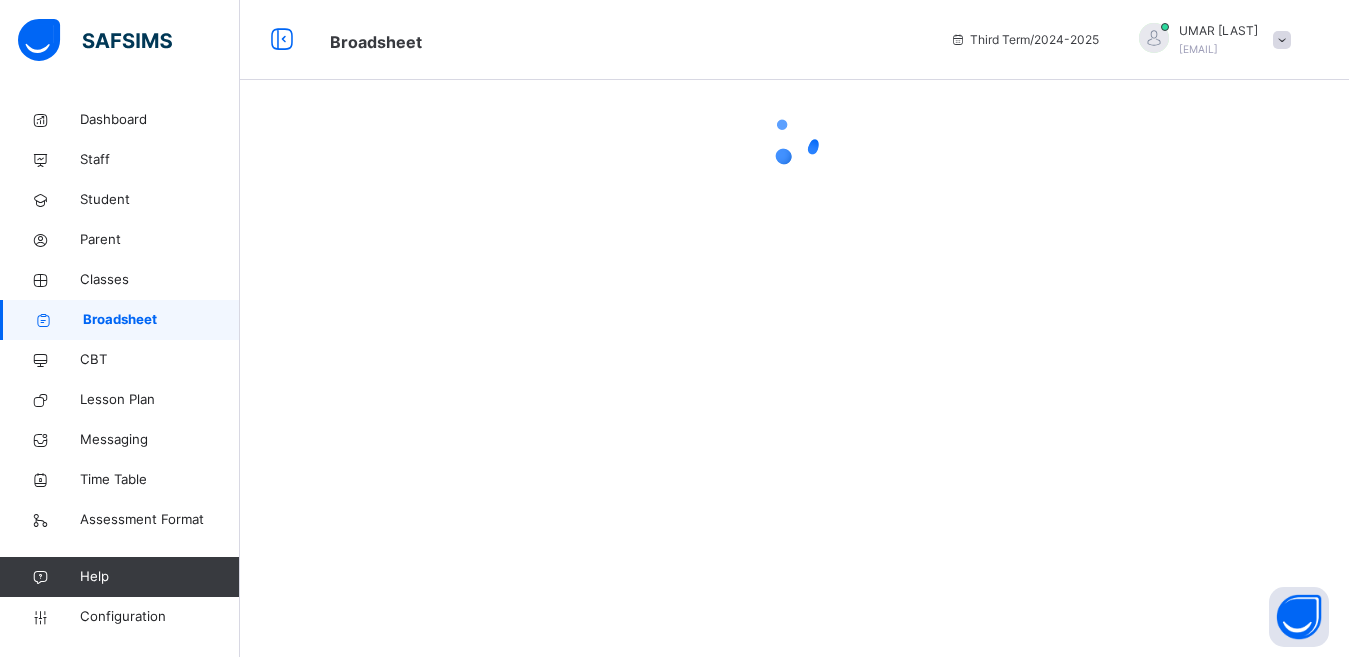 scroll, scrollTop: 0, scrollLeft: 0, axis: both 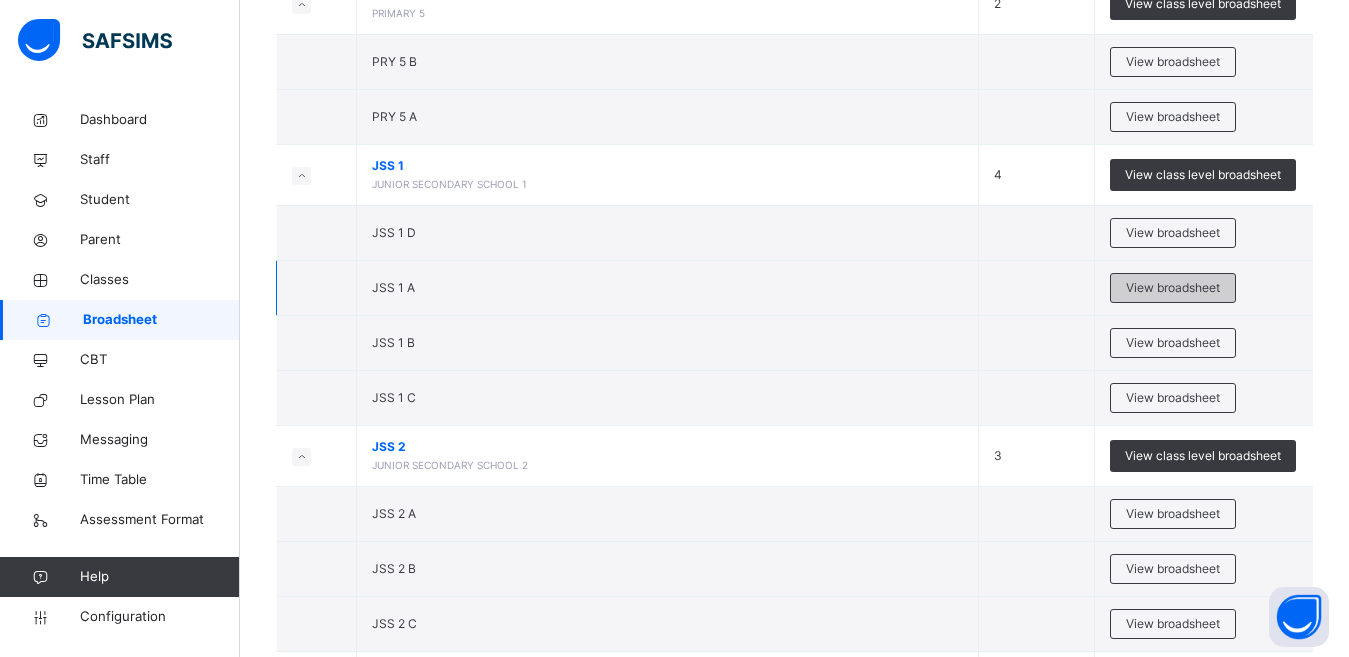 click on "View broadsheet" at bounding box center (1173, 288) 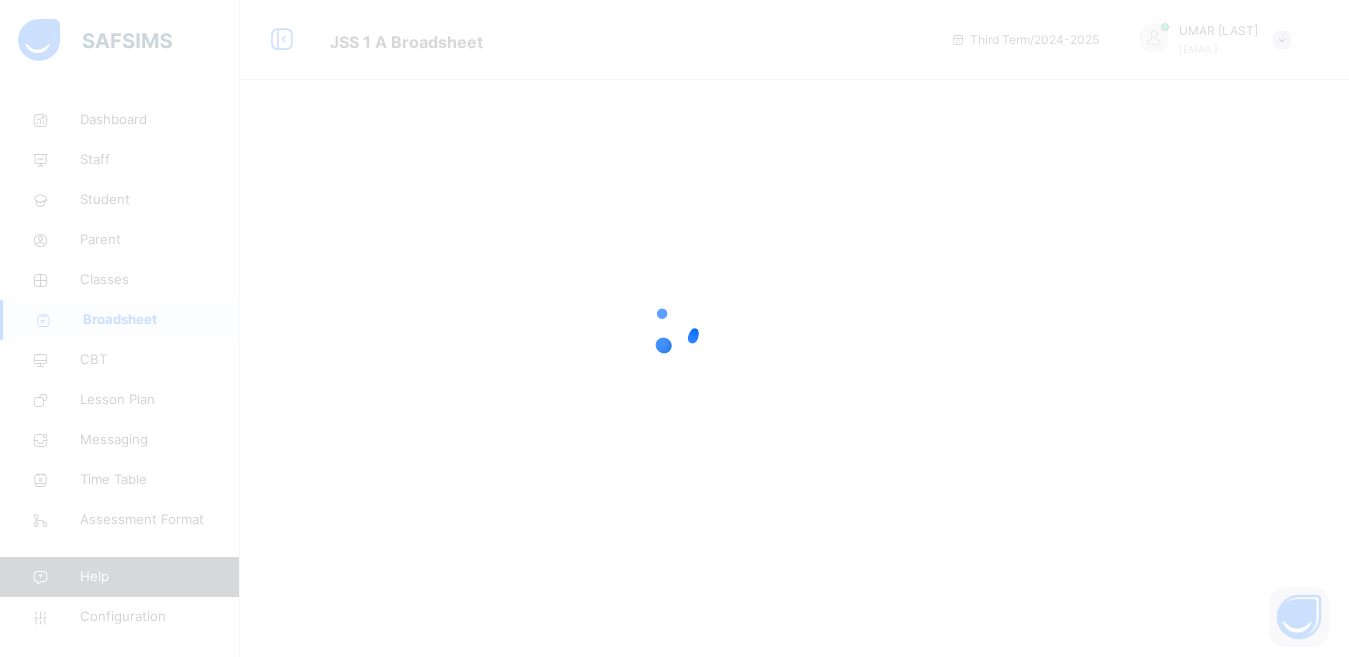 scroll, scrollTop: 0, scrollLeft: 0, axis: both 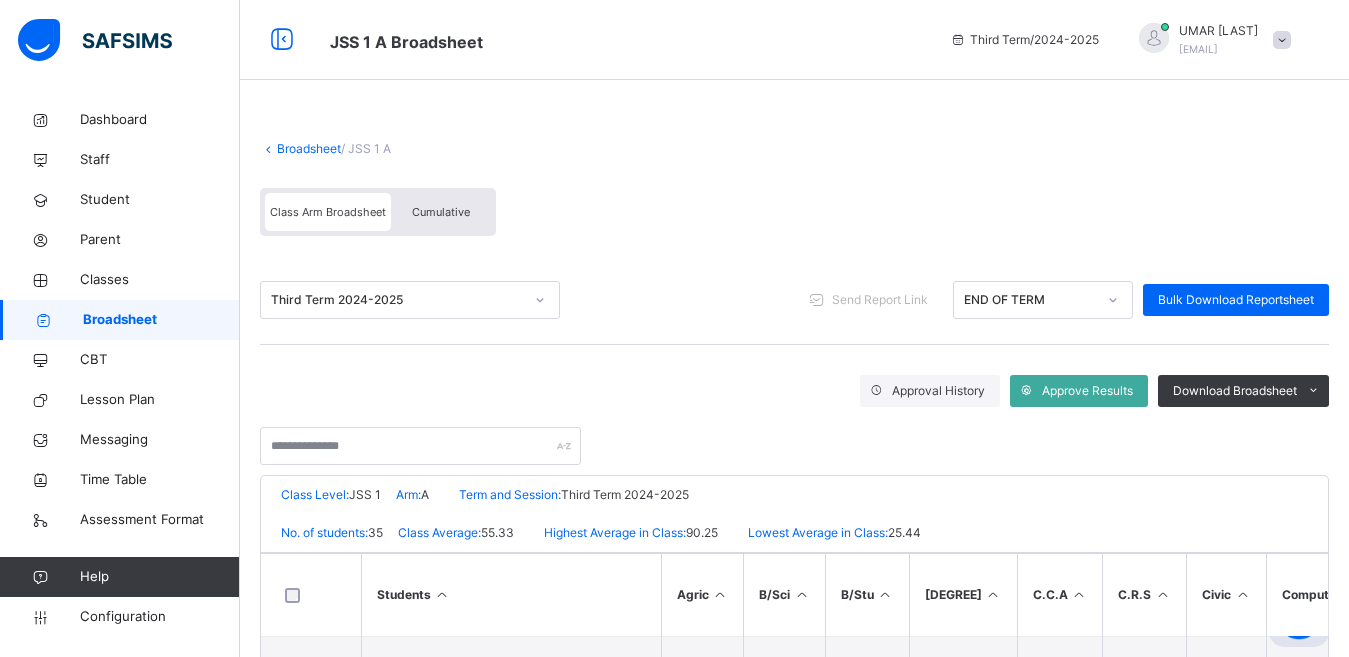 click on "Cumulative" at bounding box center [441, 212] 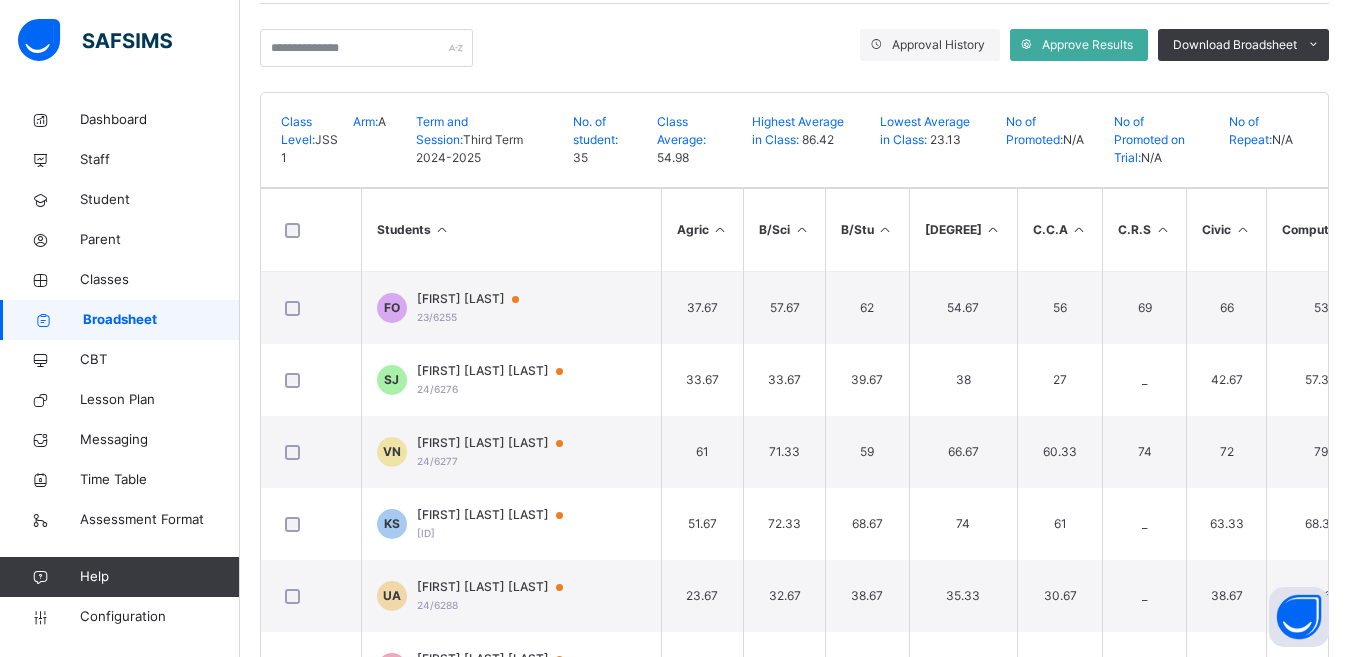 scroll, scrollTop: 422, scrollLeft: 0, axis: vertical 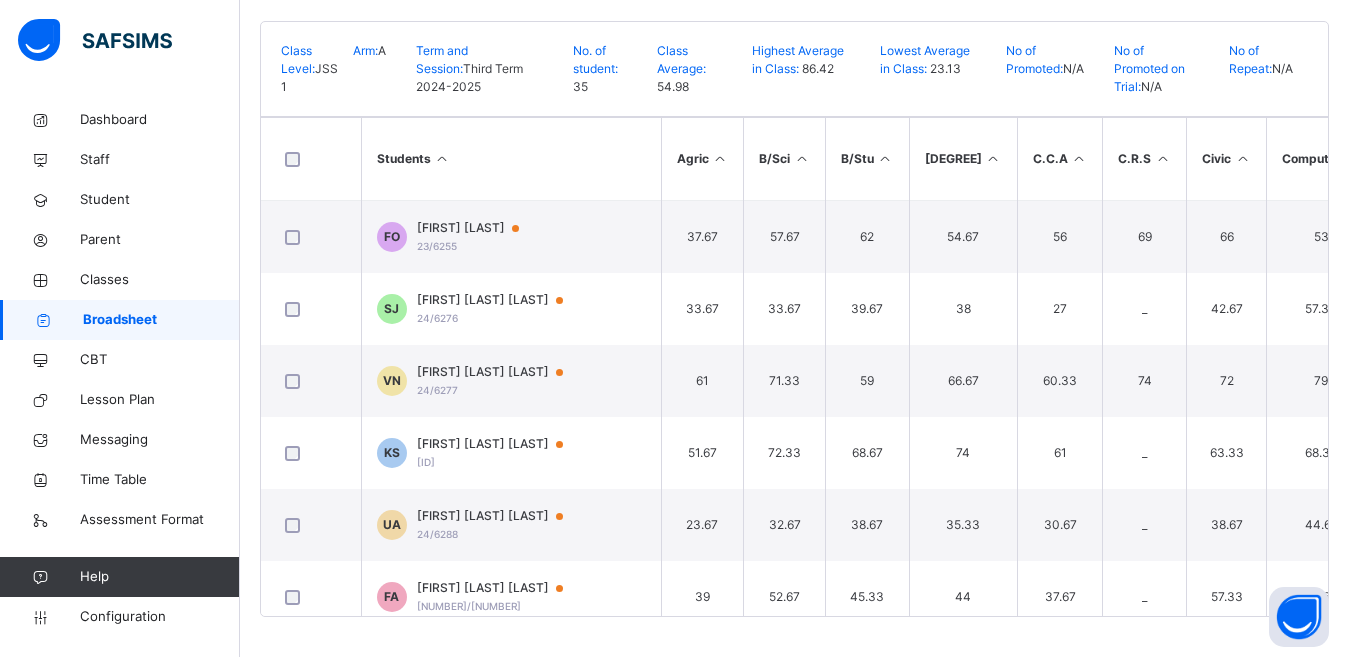 click on "[AIRPORT] STAFF SCHOOLS, [CITY] Date: [DATE], [TIME]  Class Level:  JSS [NUMBER]  Arm:  [LETTER]  Term and Session:  Third Term [YEAR]-[YEAR]  No. of student:    [NUMBER]    Class Average:    [PERCENTAGE]    Highest Average in Class:    [PERCENTAGE]    Lowest Average in Class:    [PERCENTAGE]    No of Promoted:   N/A   No of Promoted on Trial:   N/A   No of Repeat:   N/A  S/NO Admission No. Full Name Agric B/Sci B/Stu B/Tech C.C.A C.R.S Civic Computer Eng French H/Econs Hau L1 Hau L2 Hist I.R.S Maths P.H.E S/Stu No. of Subjects TOTAL Average Position Status Grade 1 [NUMBER] [FIRST] [LAST]   [PERCENTAGE]   [PERCENTAGE]   [NUMBER]   [PERCENTAGE]   [PERCENTAGE]   [PERCENTAGE]   [PERCENTAGE]   [PERCENTAGE]   [PERCENTAGE]   [PERCENTAGE]   _   [NUMBER]   [PERCENTAGE]   _   [PERCENTAGE]   [PERCENTAGE]   [PERCENTAGE] [NUMBER] [NUMBER] [PERCENTAGE] [ORDINAL] N/A C 2 [NUMBER] [FIRST] [LAST]   [PERCENTAGE]   [PERCENTAGE]   [PERCENTAGE]   [PERCENTAGE]   [PERCENTAGE]   _   [PERCENTAGE]   [PERCENTAGE]   [PERCENTAGE]   [PERCENTAGE]   [PERCENTAGE]   _   [PERCENTAGE]   [PERCENTAGE]   [NUMBER]   [PERCENTAGE]   [PERCENTAGE]   [NUMBER] [NUMBER] [PERCENTAGE] [ORDINAL] N/A D 3 [NUMBER] [FIRST] [LAST]   [PERCENTAGE]   [PERCENTAGE]   [PERCENTAGE]   [PERCENTAGE]   [PERCENTAGE]   [PERCENTAGE]   [PERCENTAGE]   [PERCENTAGE]   [PERCENTAGE]   [PERCENTAGE]   [PERCENTAGE]   _   [PERCENTAGE]   [PERCENTAGE]   _   [PERCENTAGE]   [PERCENTAGE]   [PERCENTAGE] [NUMBER] [NUMBER] [PERCENTAGE] [ORDINAL]" at bounding box center [794, 319] 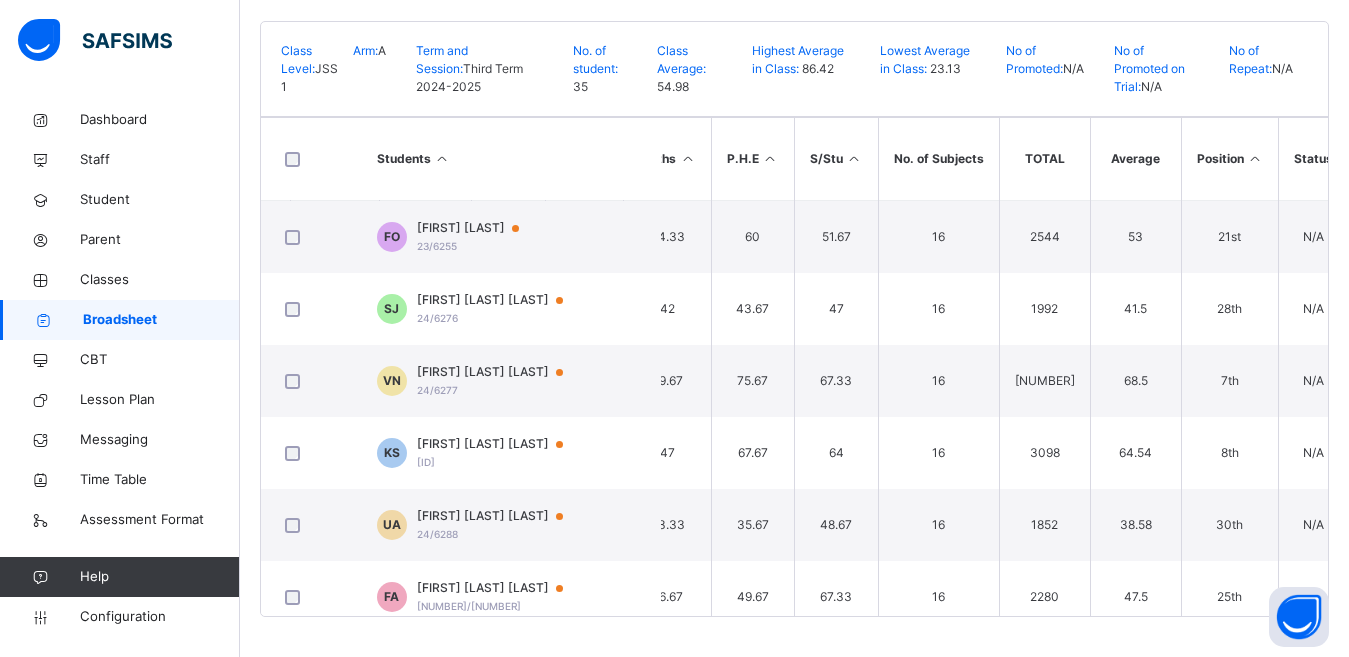 scroll, scrollTop: 0, scrollLeft: 1378, axis: horizontal 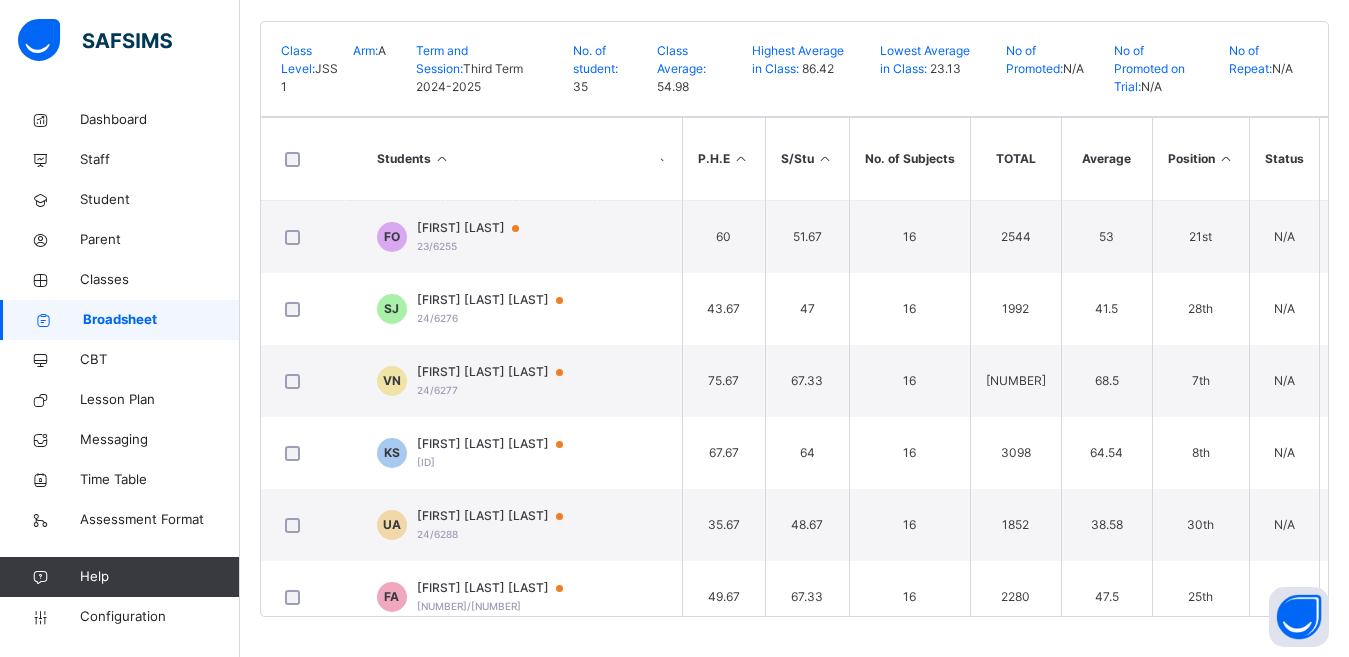 click at bounding box center (1226, 158) 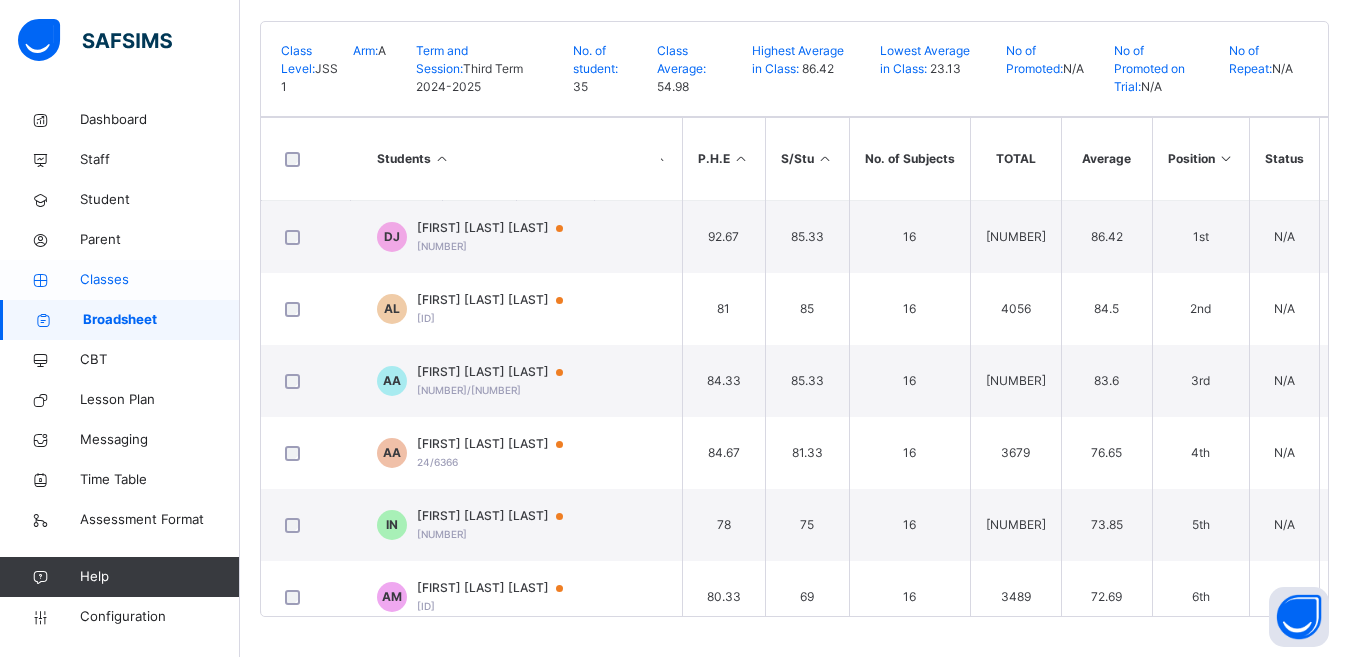 click on "Classes" at bounding box center (160, 280) 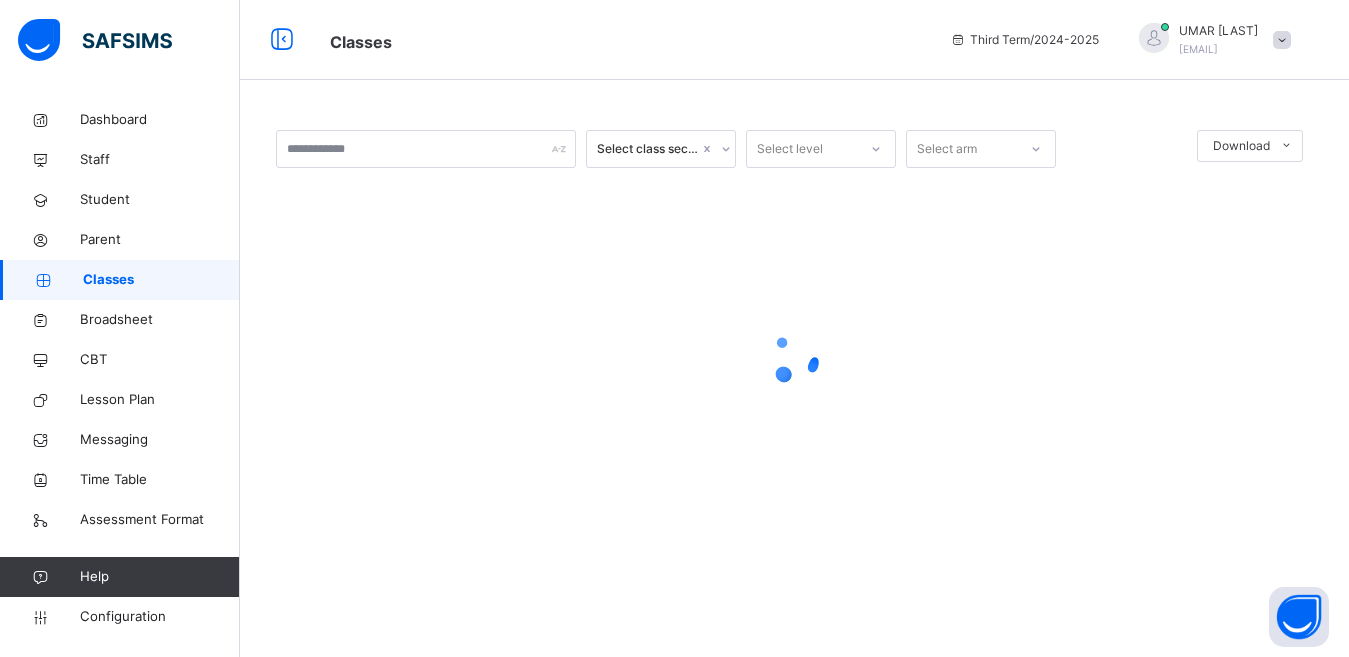 scroll, scrollTop: 0, scrollLeft: 0, axis: both 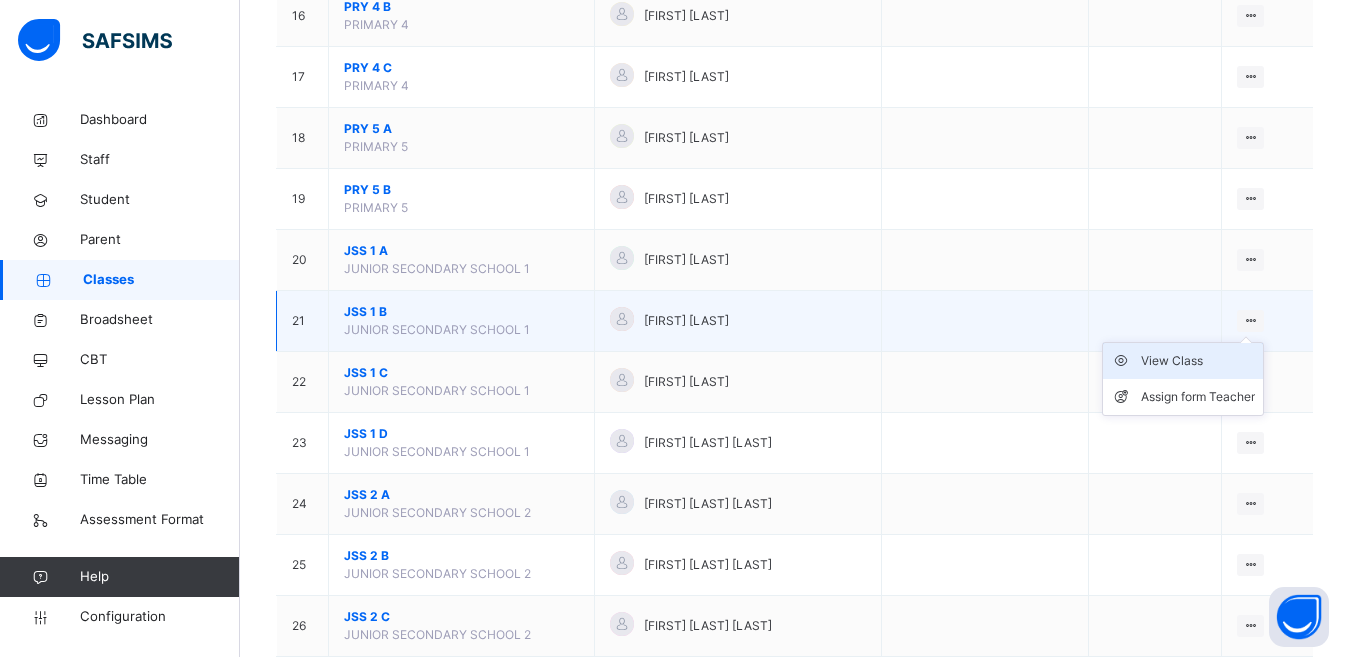 click on "View Class" at bounding box center (1198, 361) 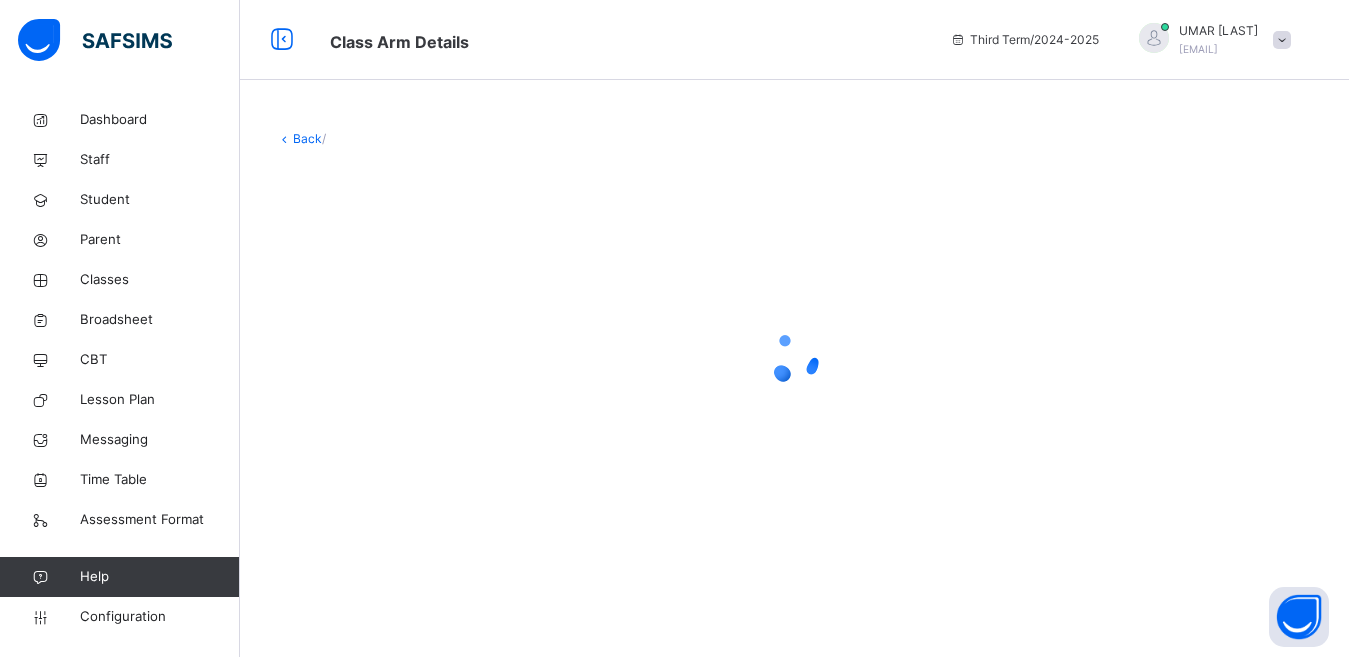 scroll, scrollTop: 0, scrollLeft: 0, axis: both 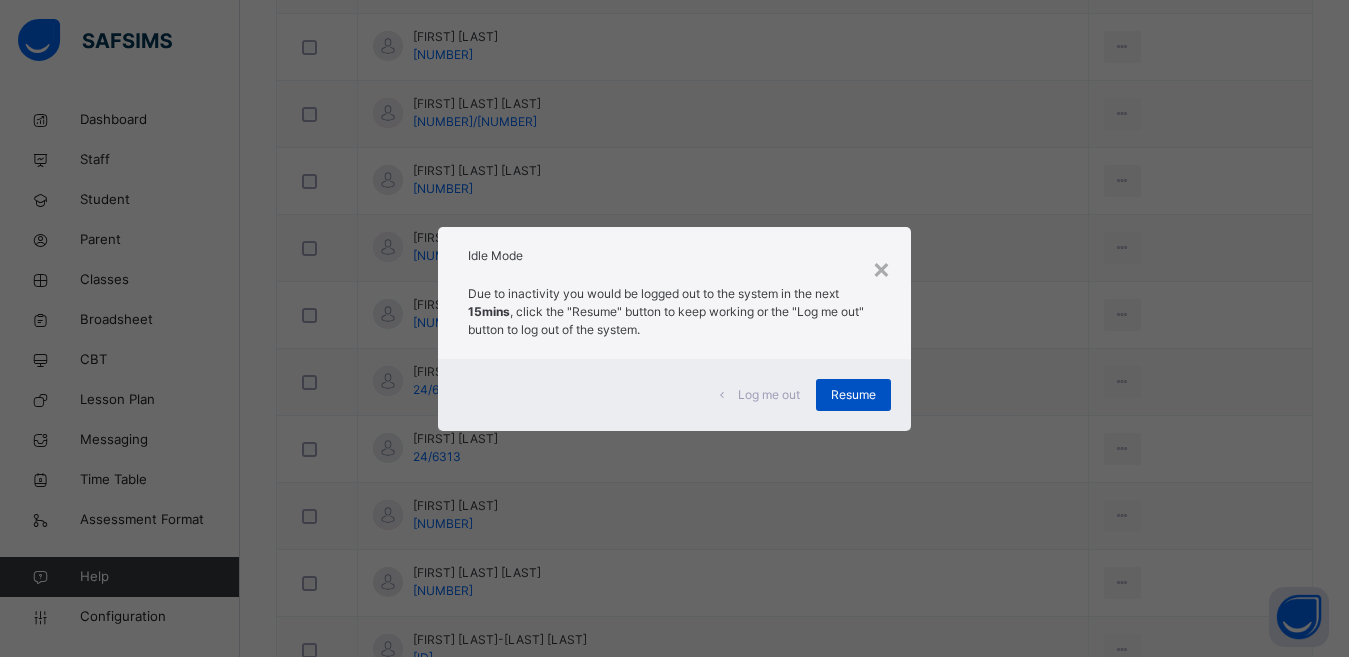 click on "Resume" at bounding box center (853, 395) 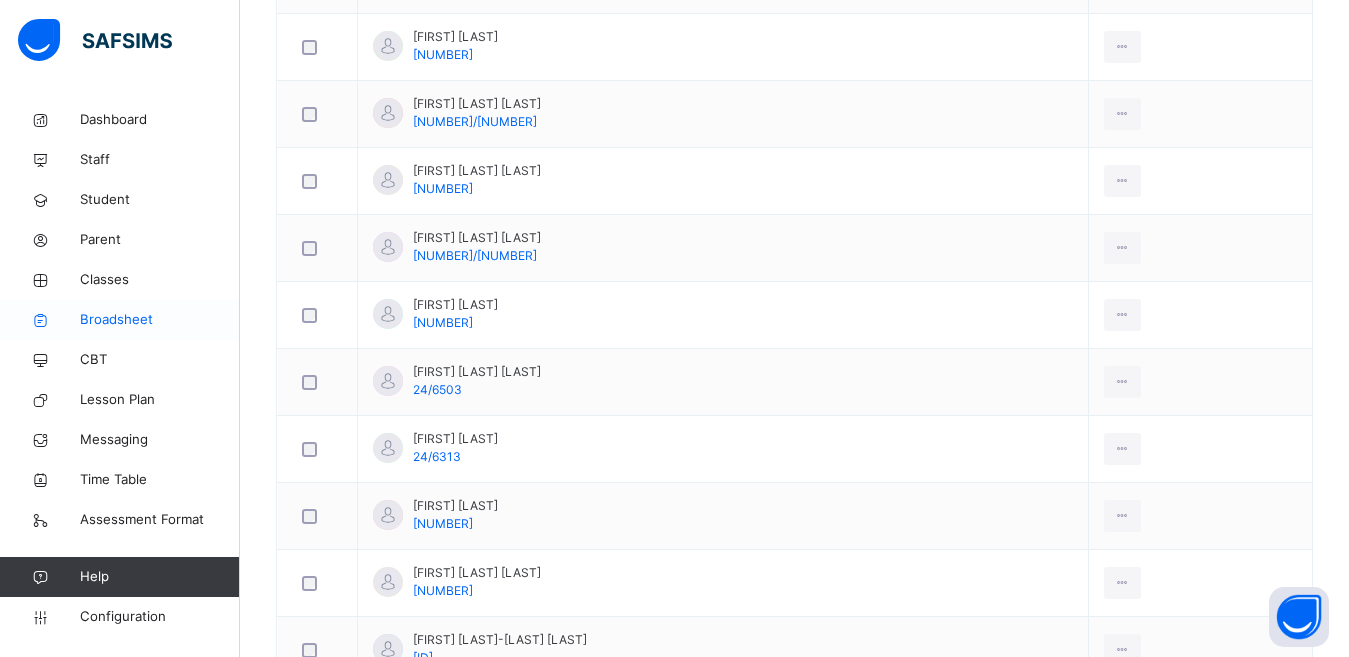 click on "Broadsheet" at bounding box center (160, 320) 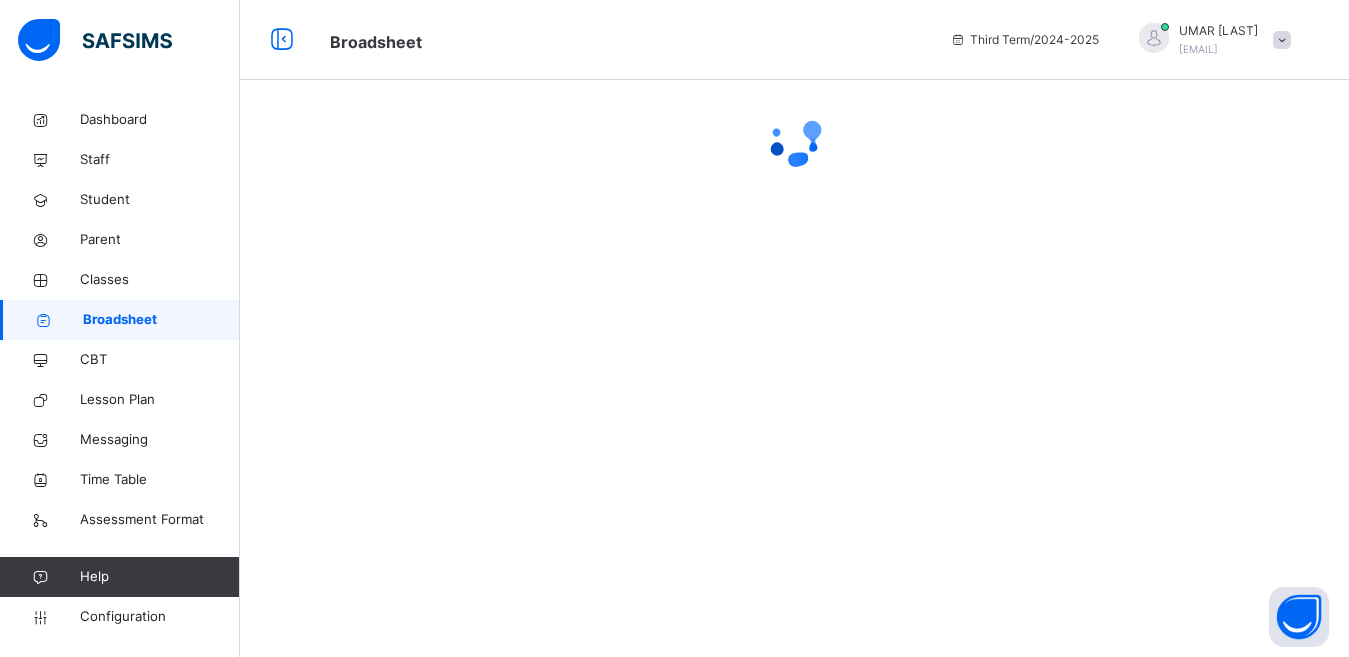 scroll, scrollTop: 0, scrollLeft: 0, axis: both 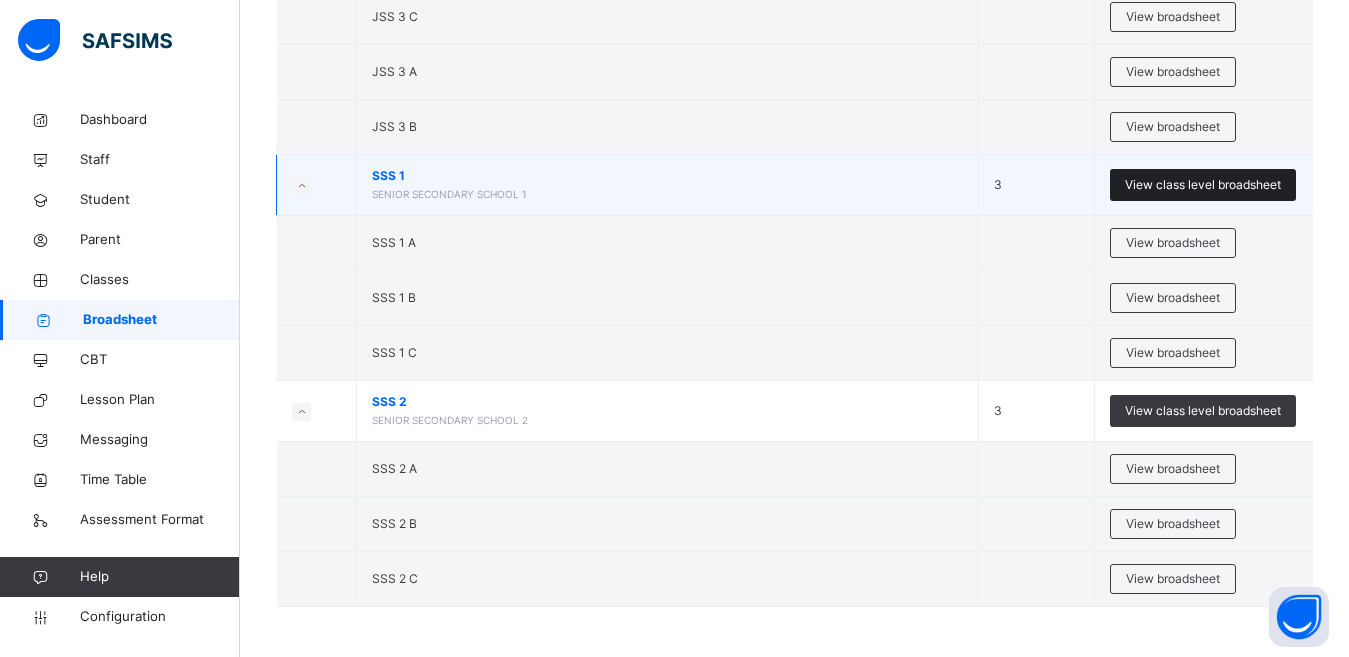 click on "View class level broadsheet" at bounding box center (1203, 185) 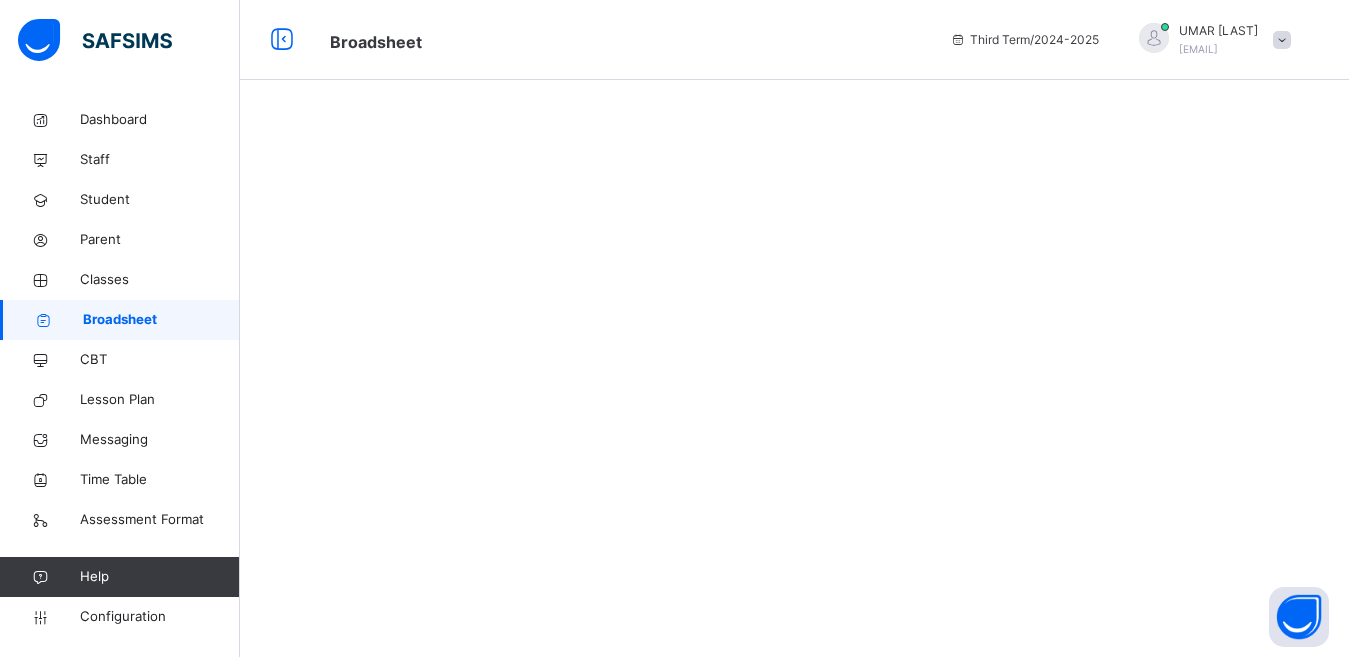 scroll, scrollTop: 0, scrollLeft: 0, axis: both 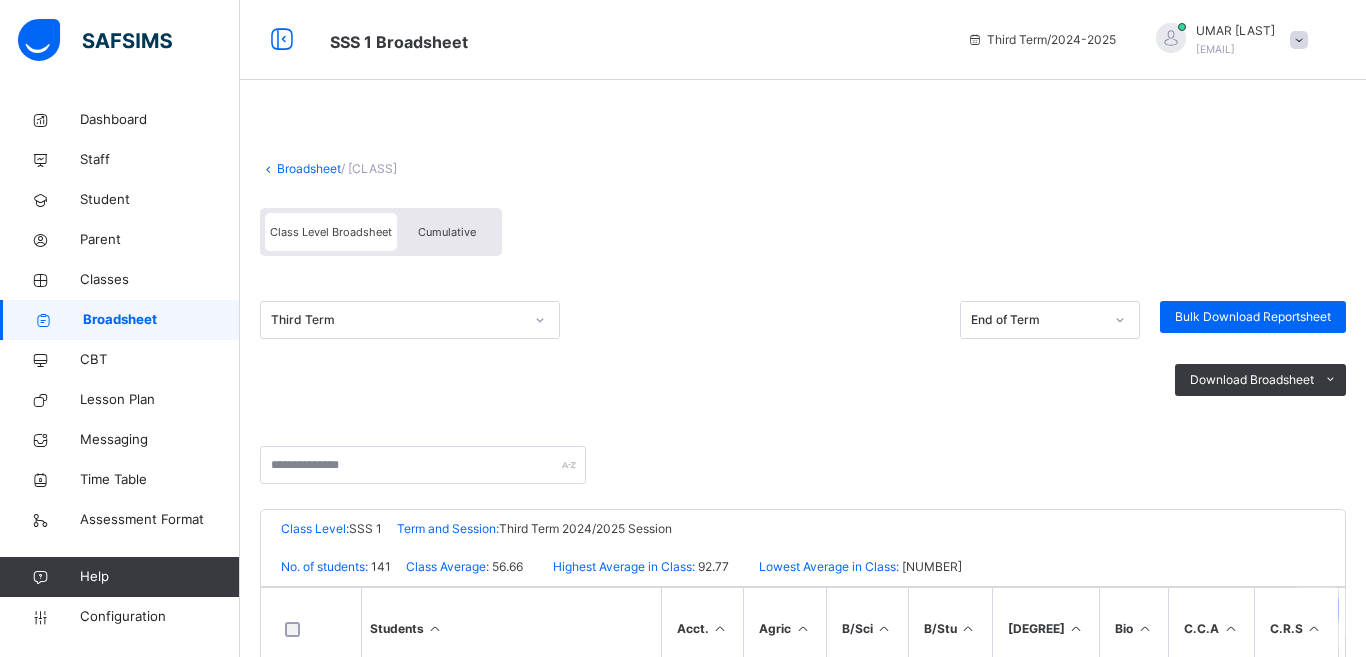 click on "Cumulative" at bounding box center [447, 232] 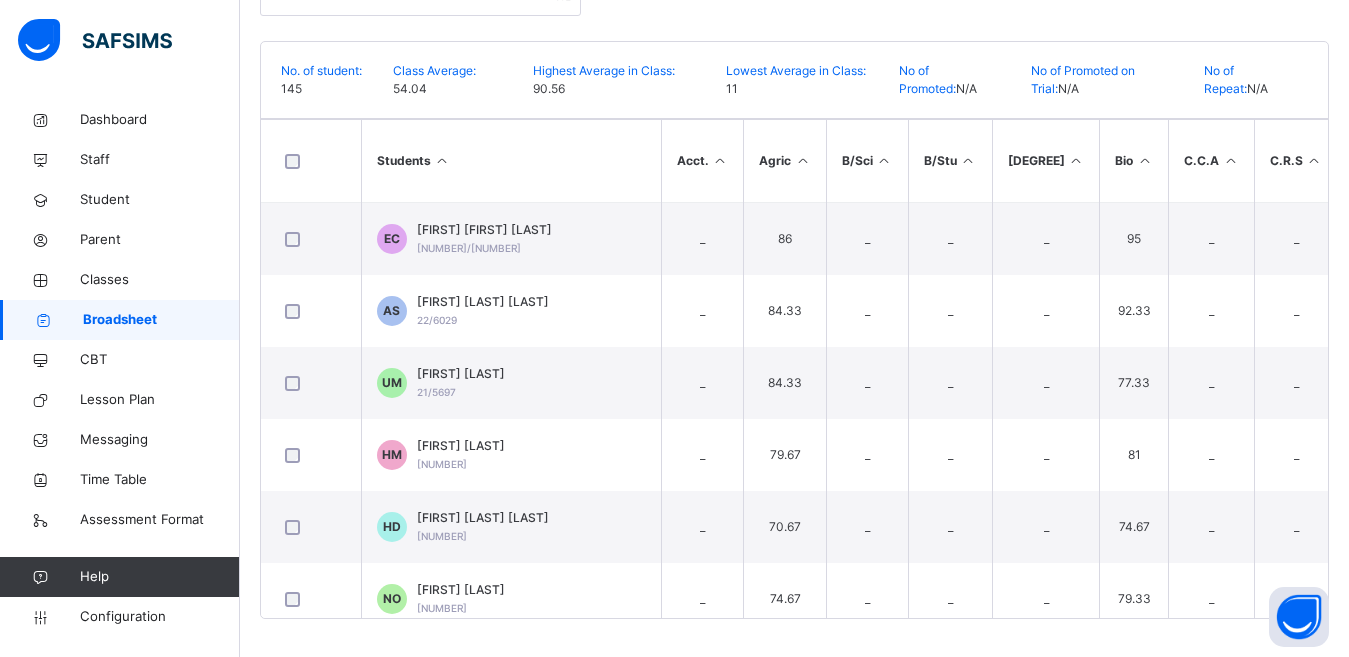 scroll, scrollTop: 435, scrollLeft: 0, axis: vertical 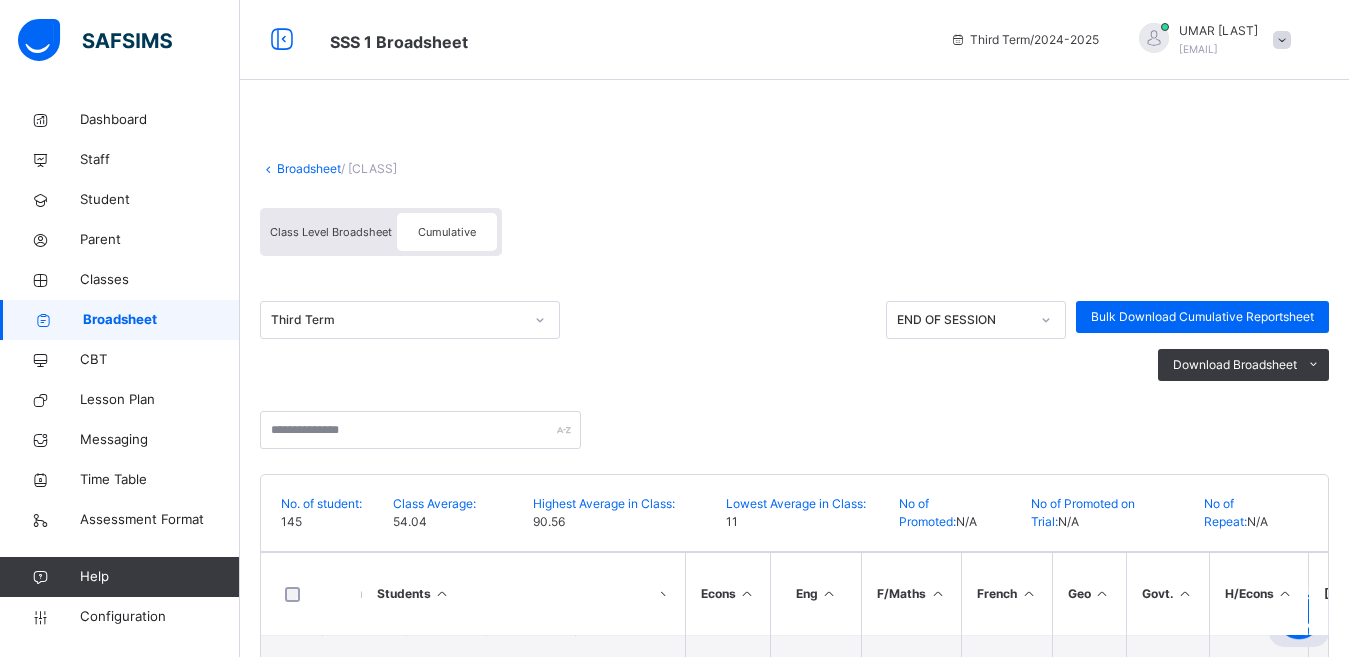 click on "Broadsheet" at bounding box center (309, 168) 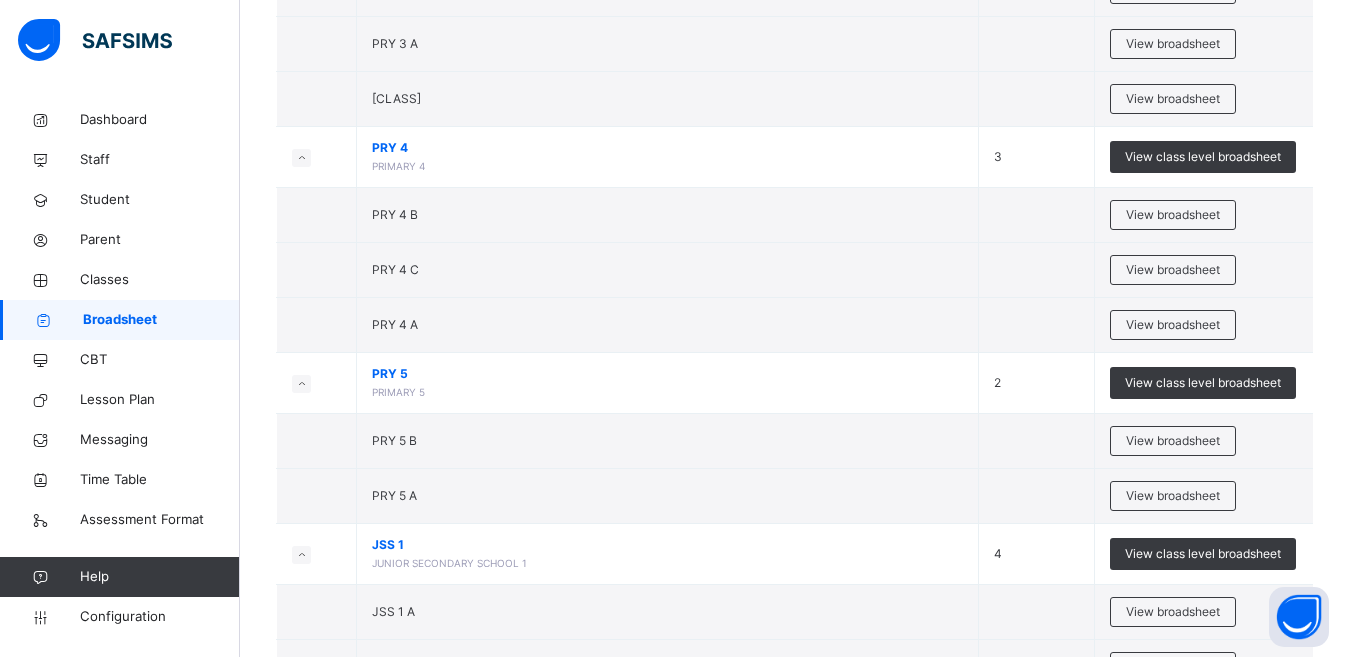 scroll, scrollTop: 2410, scrollLeft: 0, axis: vertical 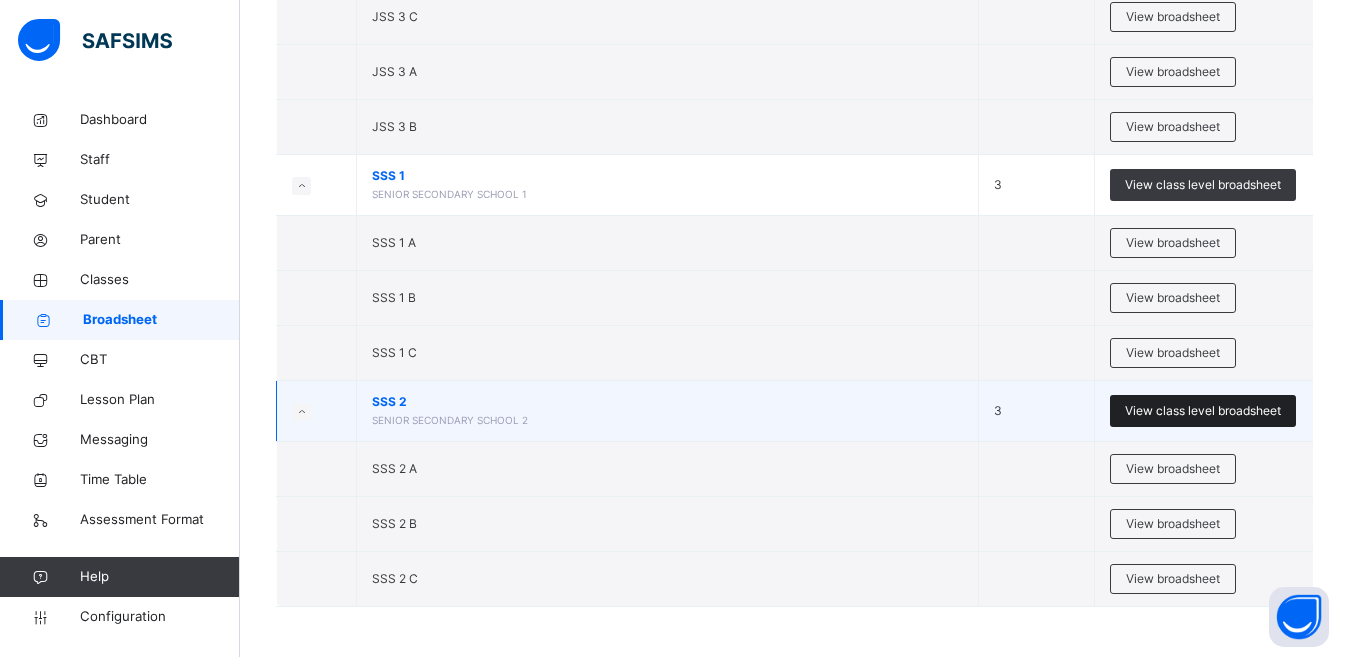 click on "View class level broadsheet" at bounding box center [1203, 411] 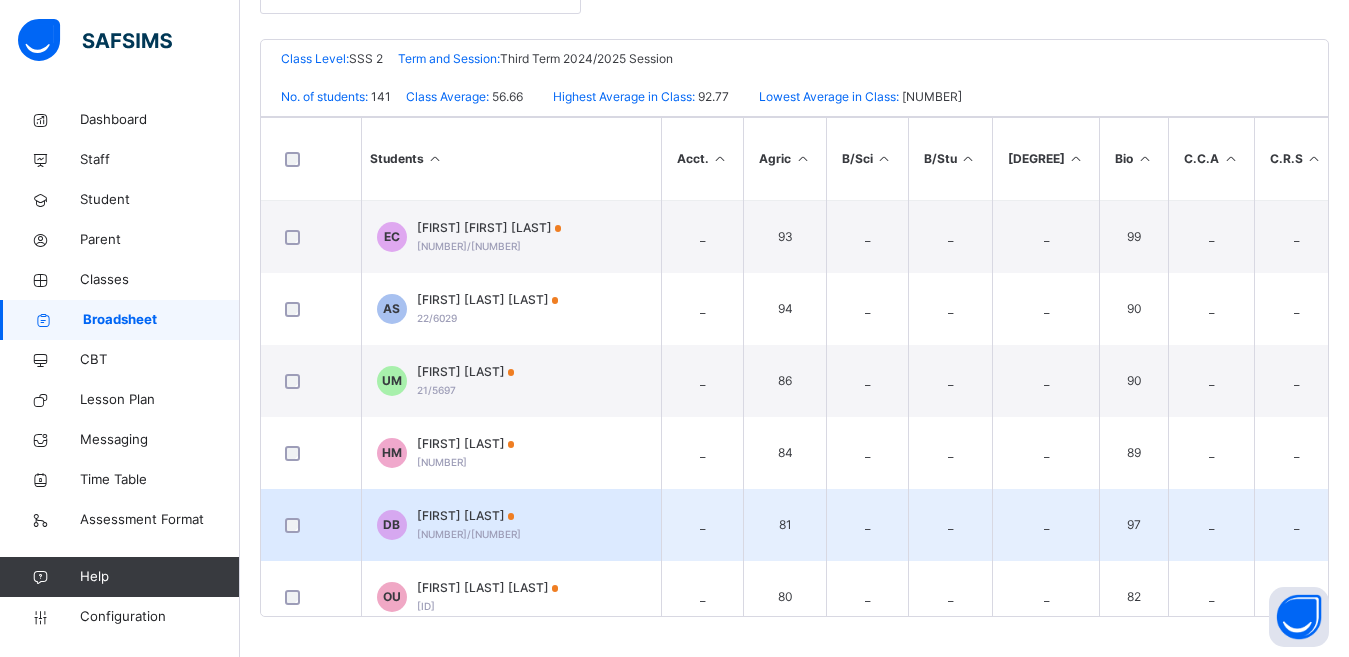 scroll, scrollTop: 470, scrollLeft: 0, axis: vertical 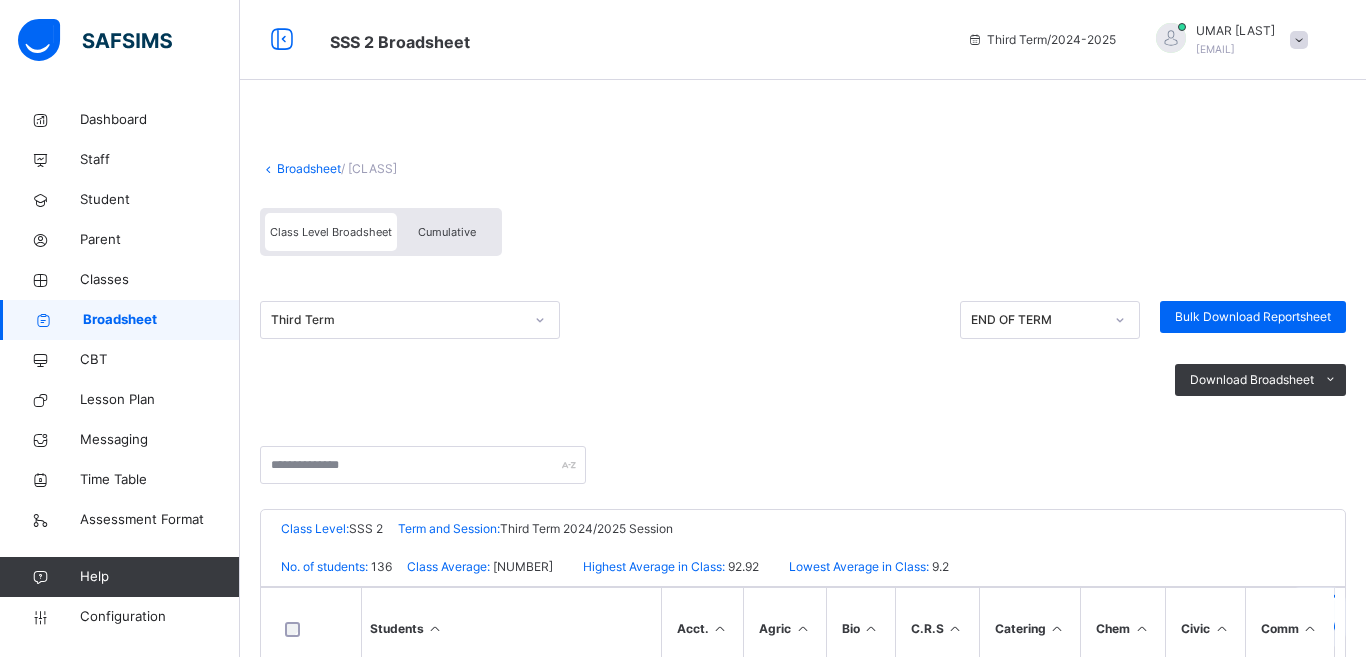 click on "Cumulative" at bounding box center [447, 232] 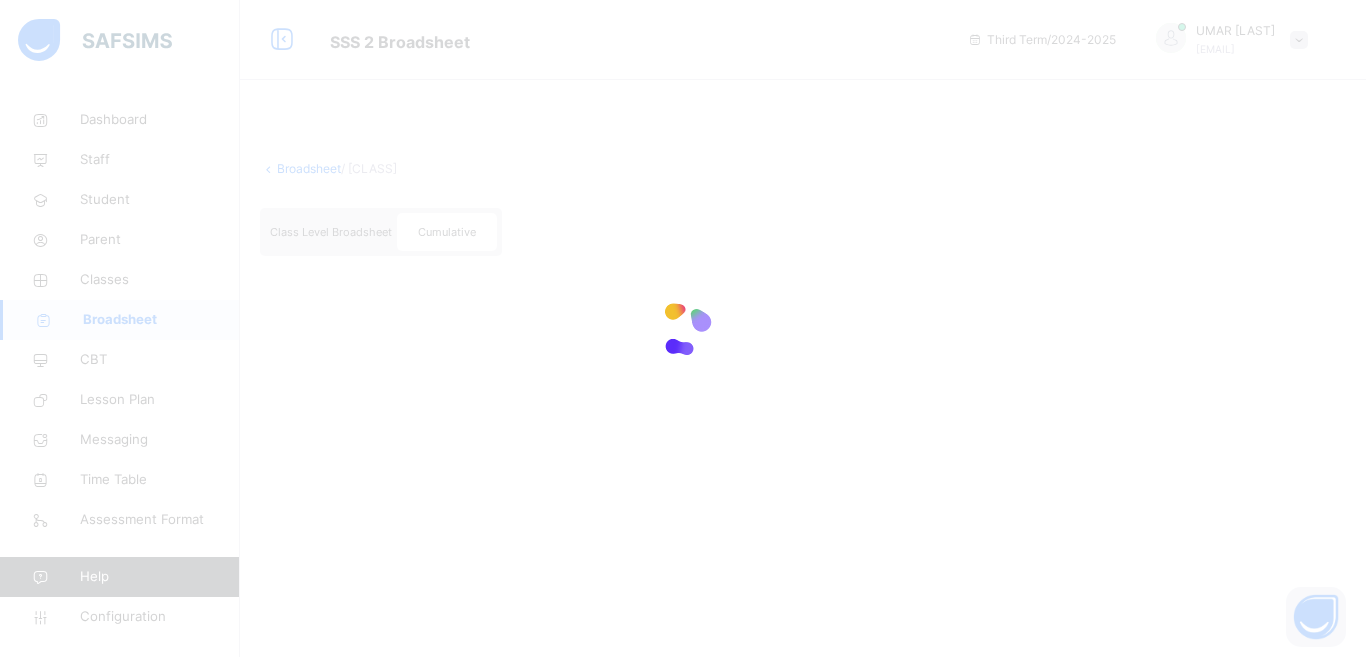 click at bounding box center [683, 328] 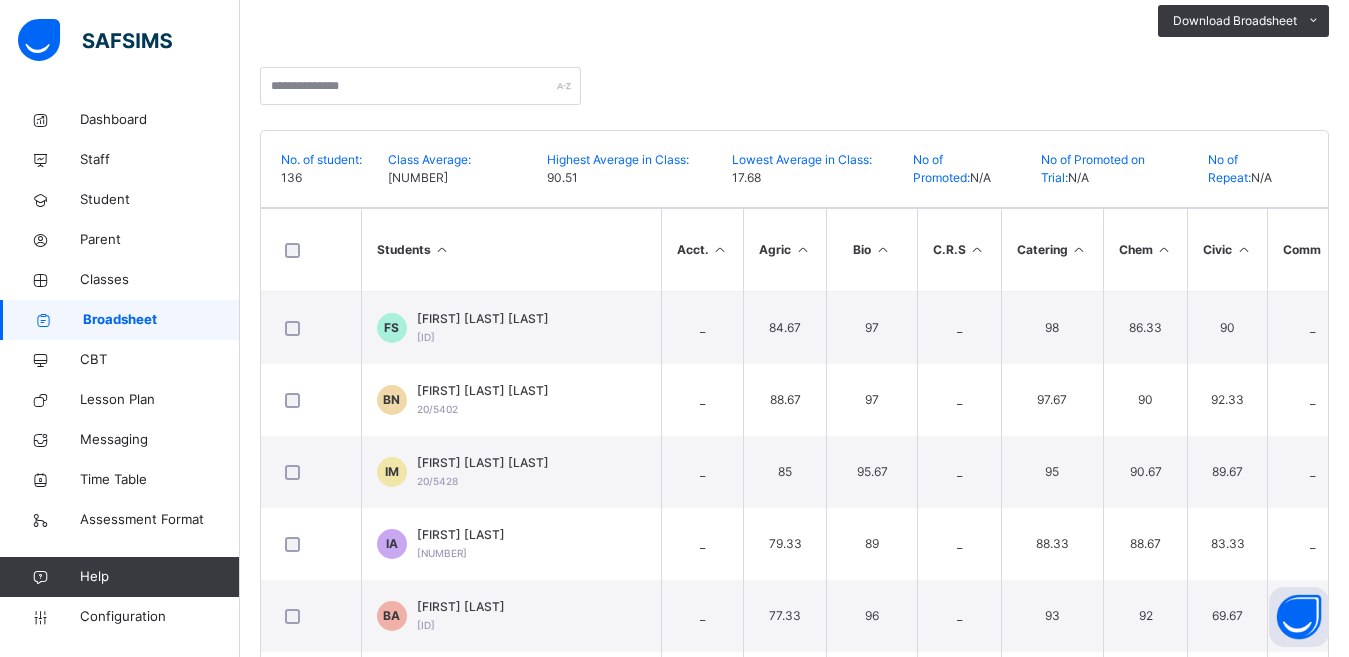 scroll, scrollTop: 435, scrollLeft: 0, axis: vertical 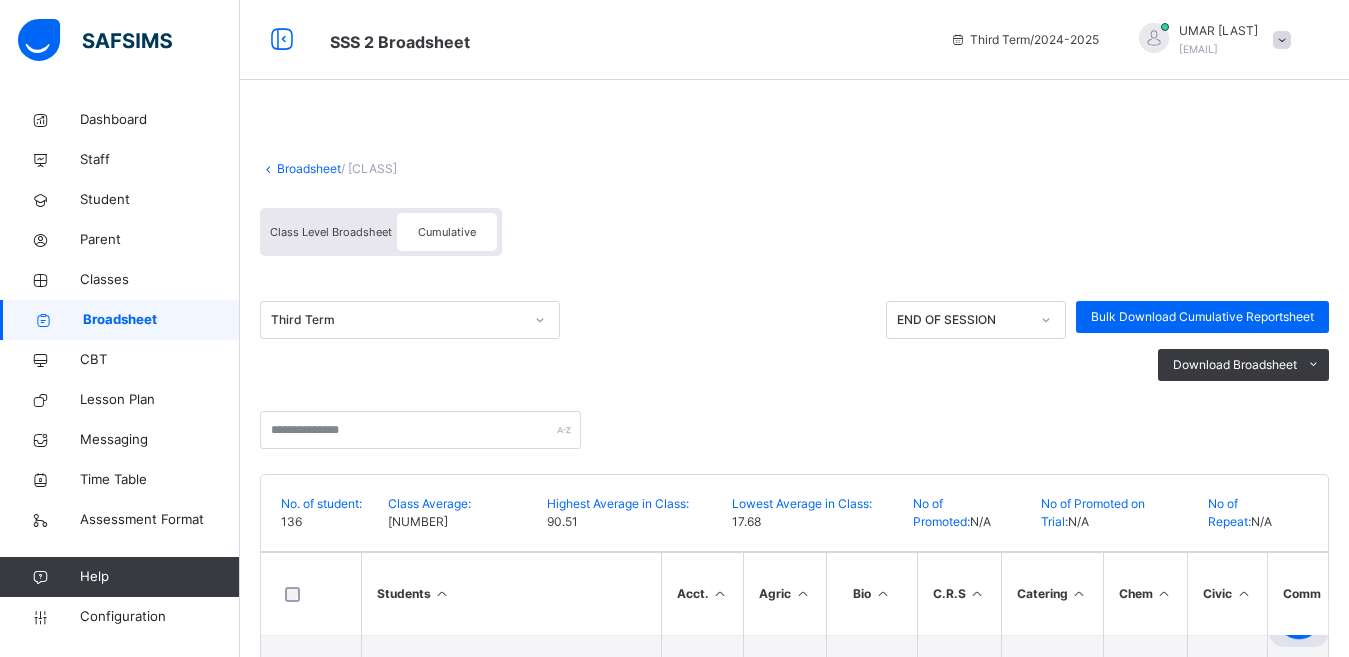 click on "Broadsheet" at bounding box center (309, 168) 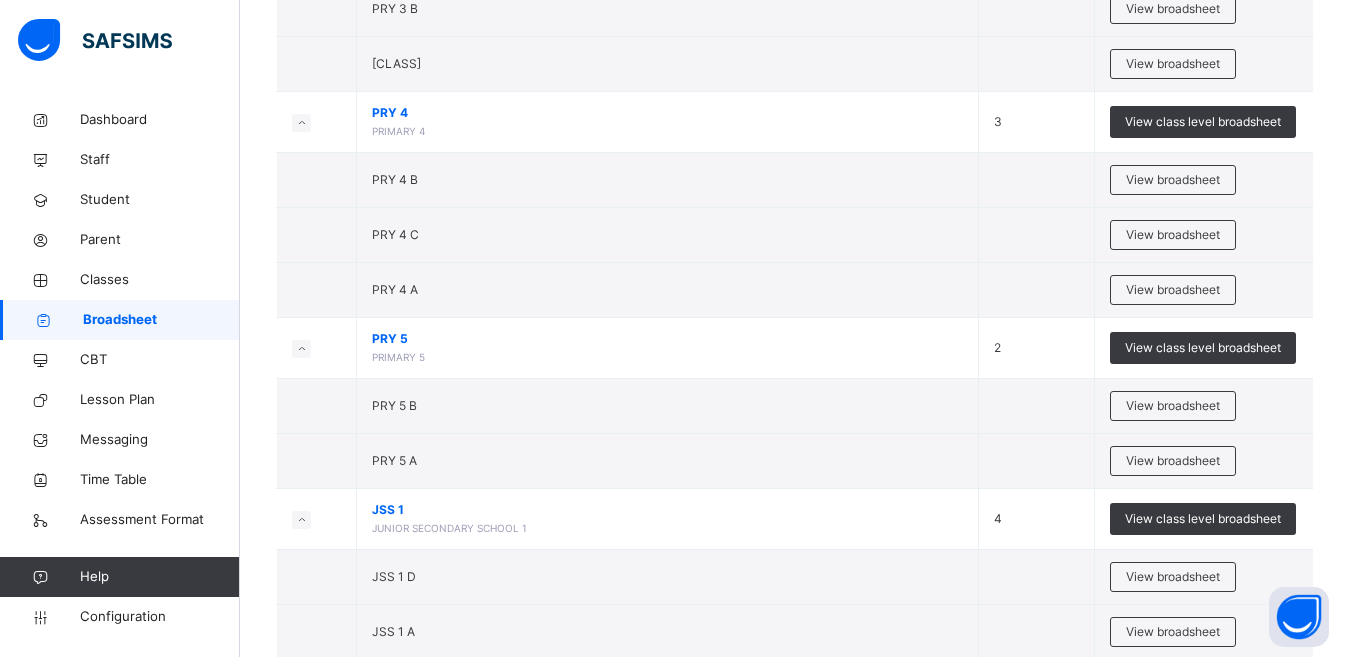 scroll, scrollTop: 1357, scrollLeft: 0, axis: vertical 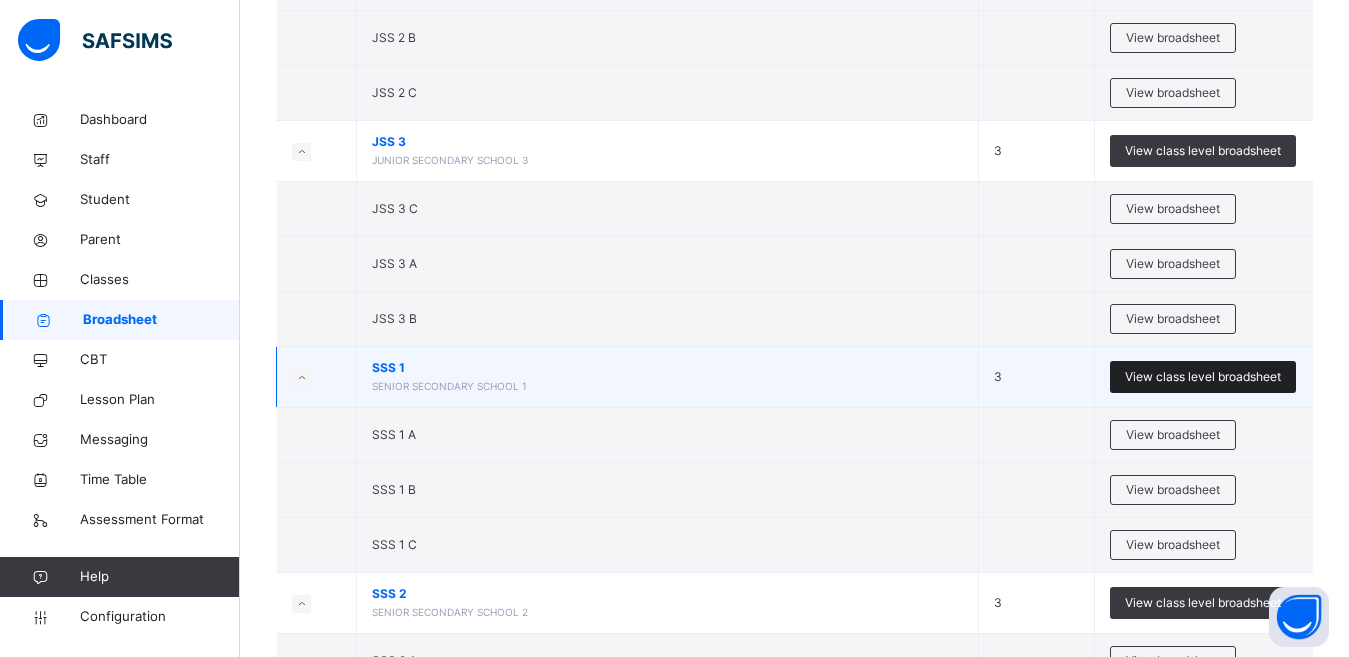 click on "View class level broadsheet" at bounding box center (1203, 377) 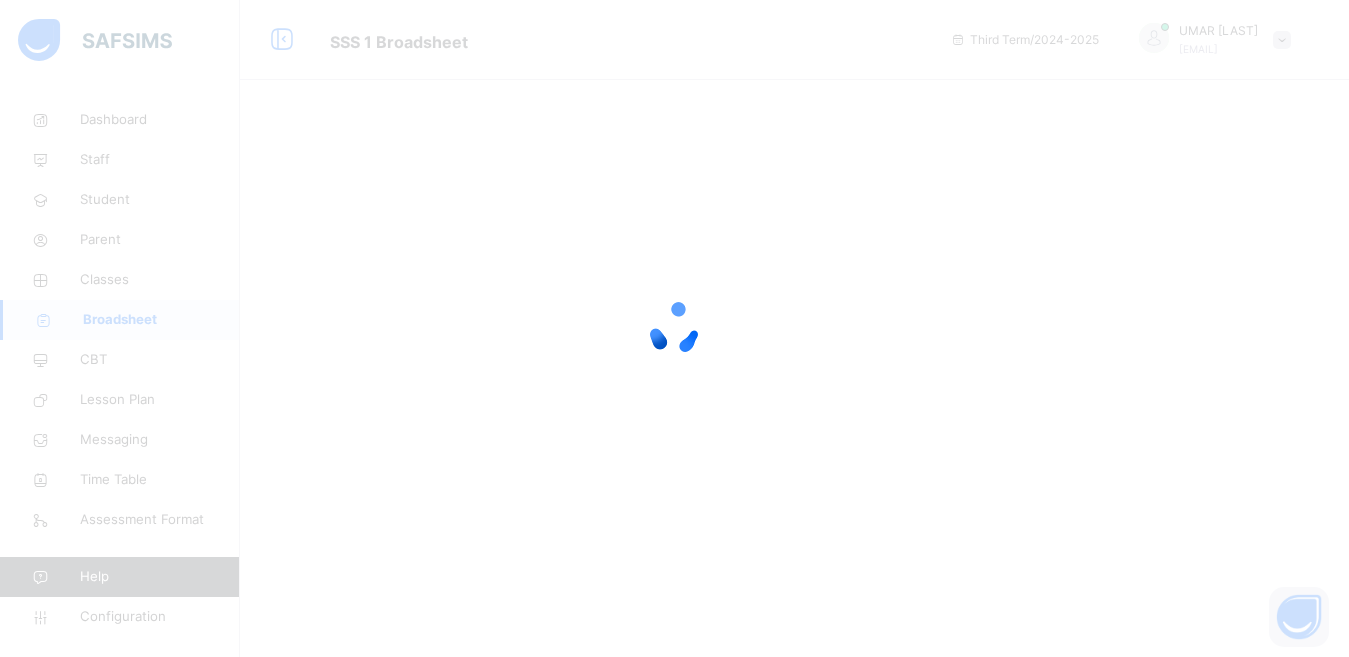scroll, scrollTop: 0, scrollLeft: 0, axis: both 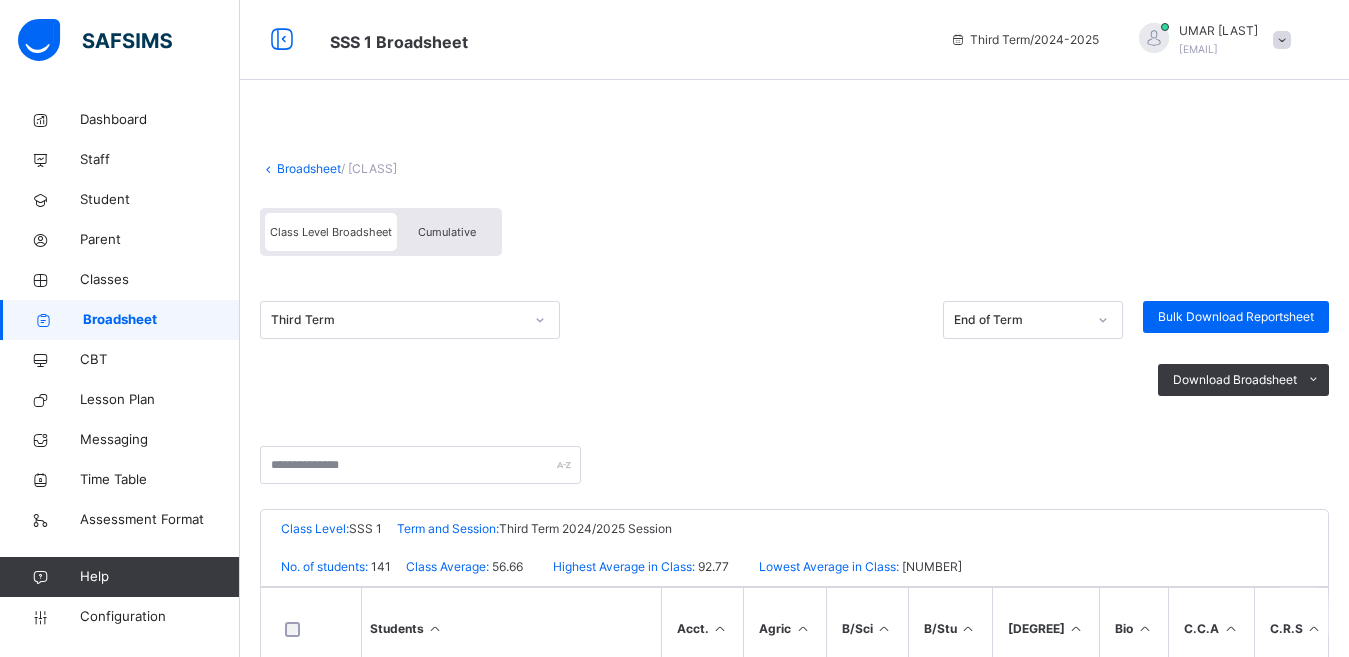 click on "Cumulative" at bounding box center (447, 232) 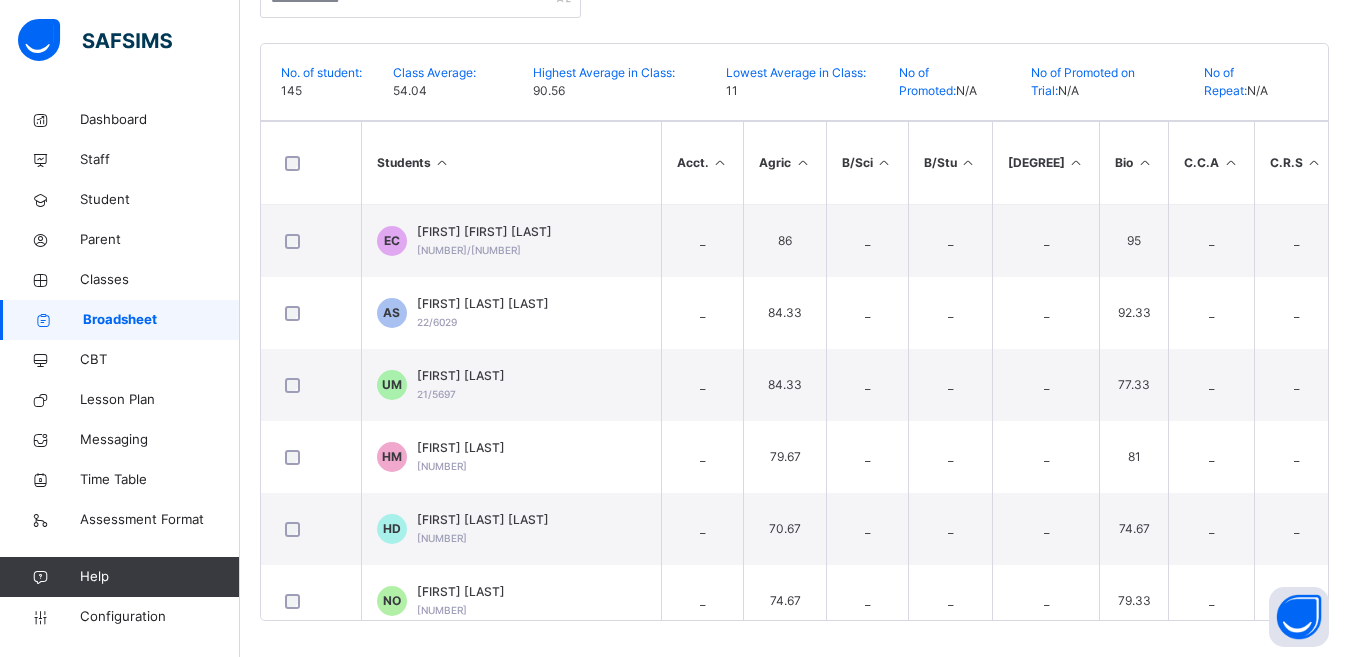 scroll, scrollTop: 435, scrollLeft: 0, axis: vertical 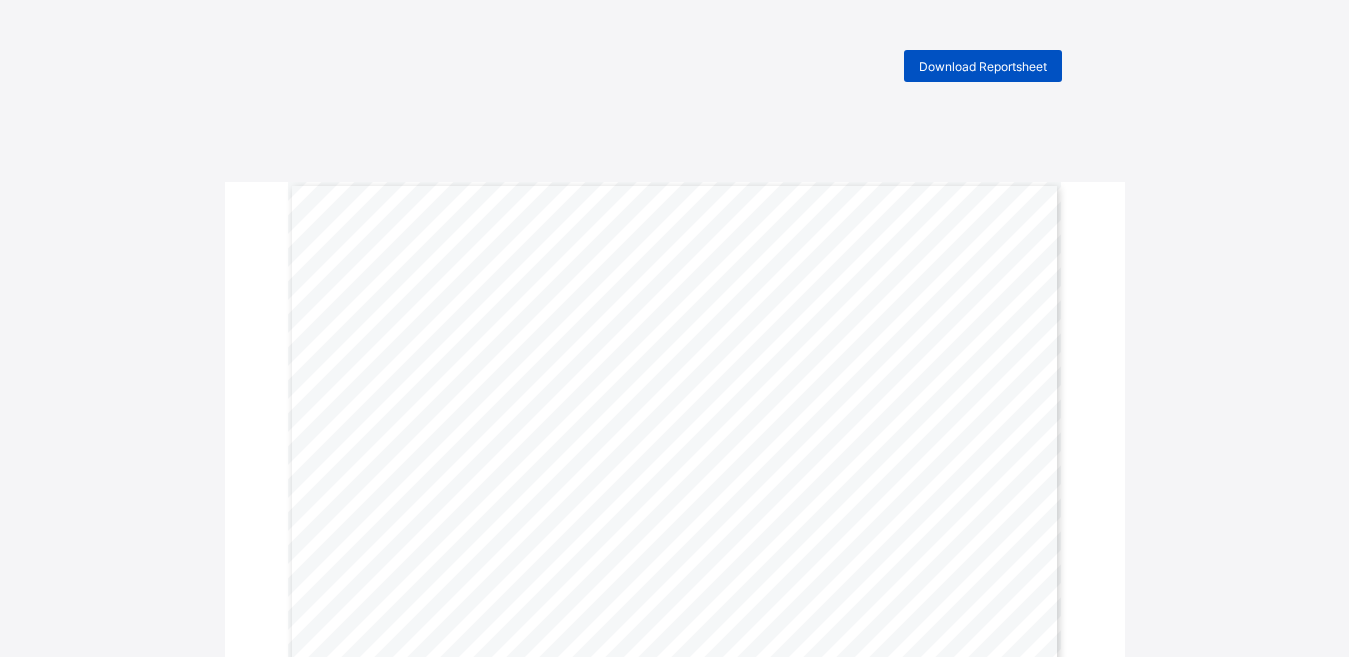 click on "Download Reportsheet" at bounding box center [983, 66] 